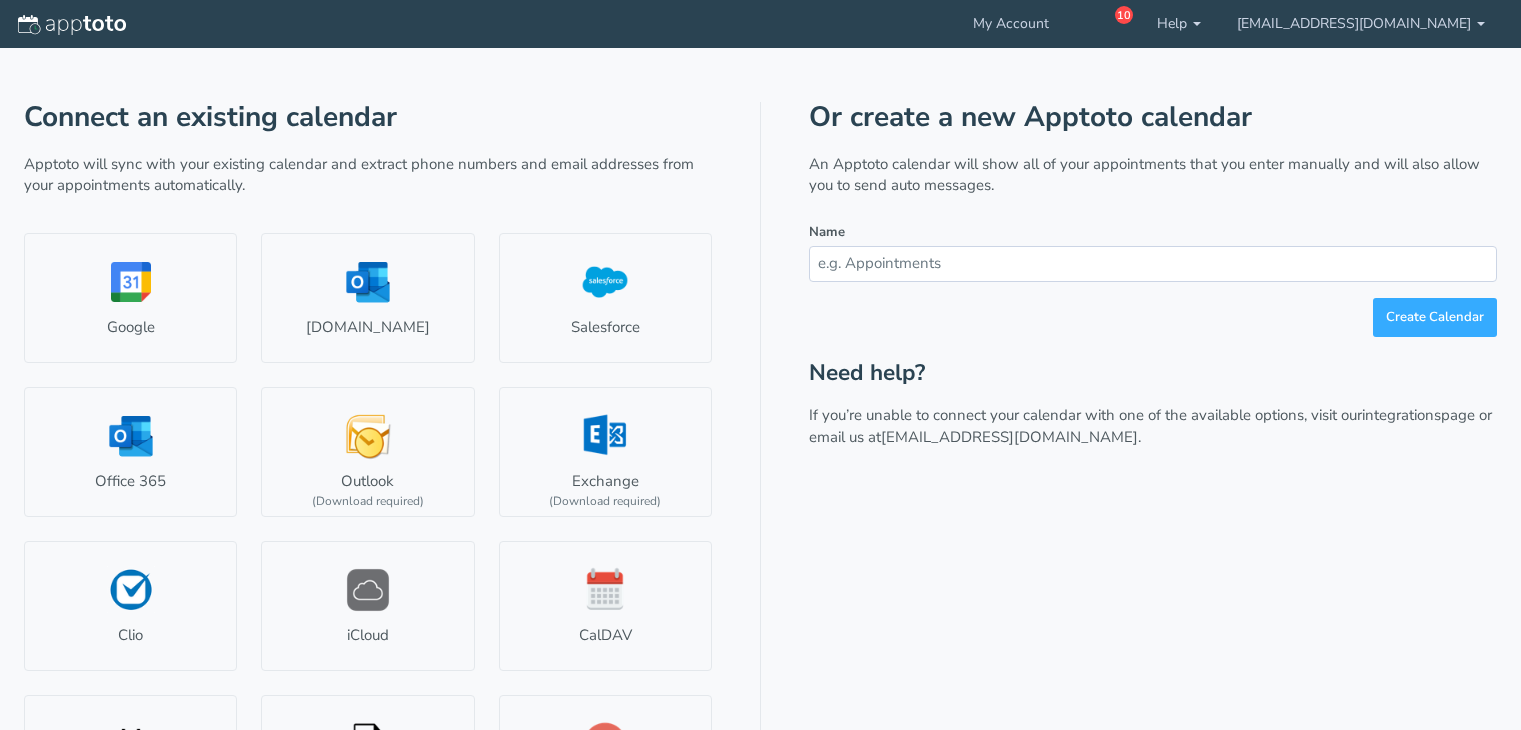scroll, scrollTop: 0, scrollLeft: 0, axis: both 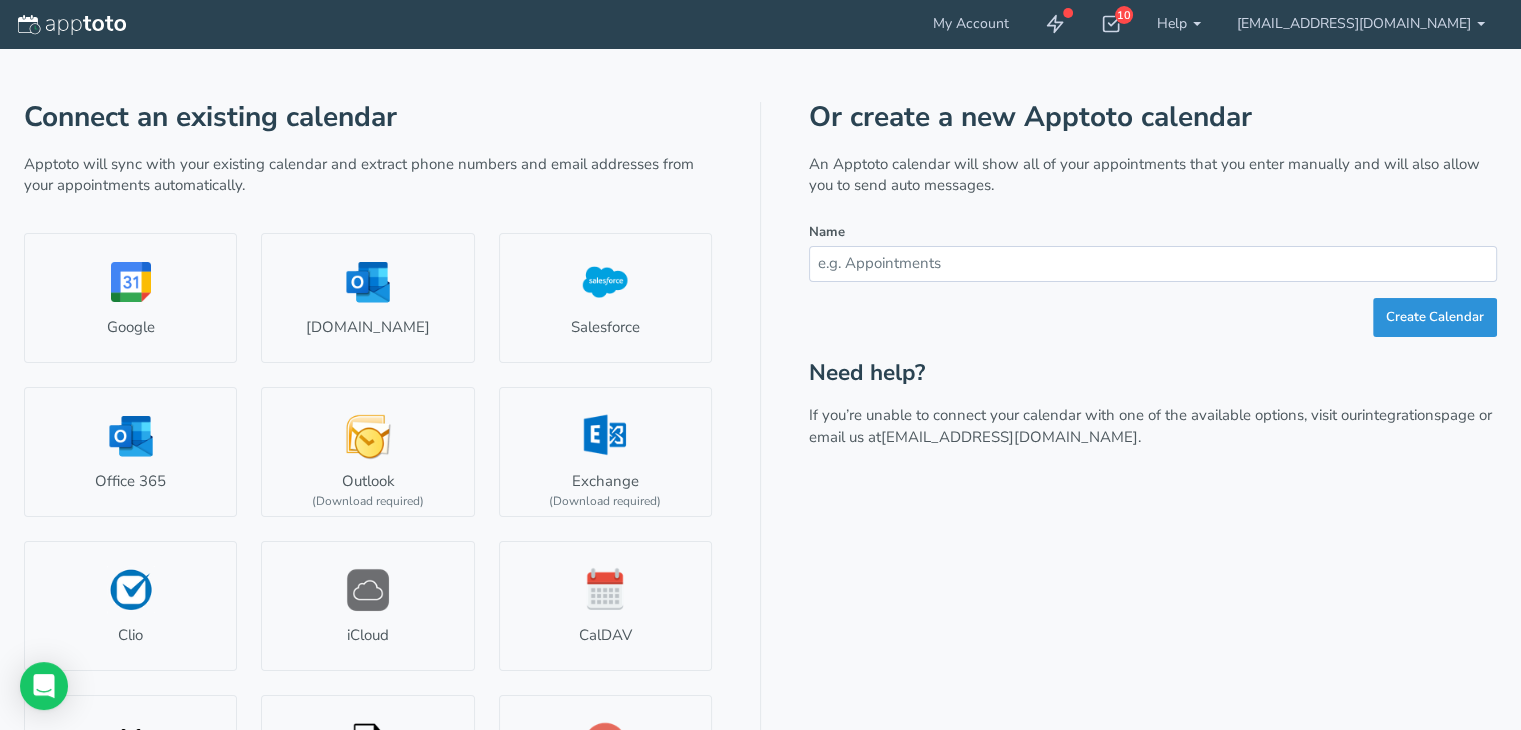 click on "Create Calendar" at bounding box center (1435, 317) 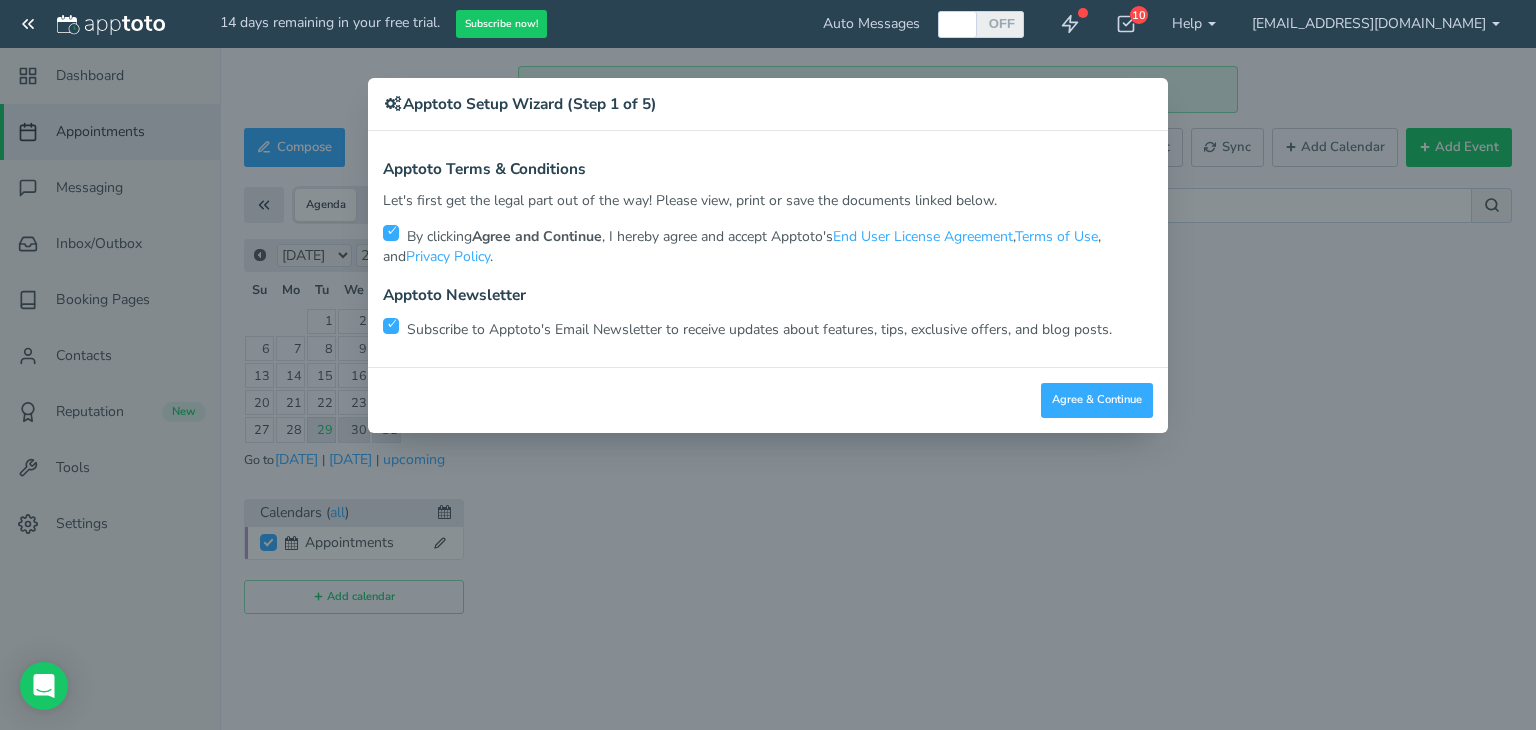 checkbox on "true" 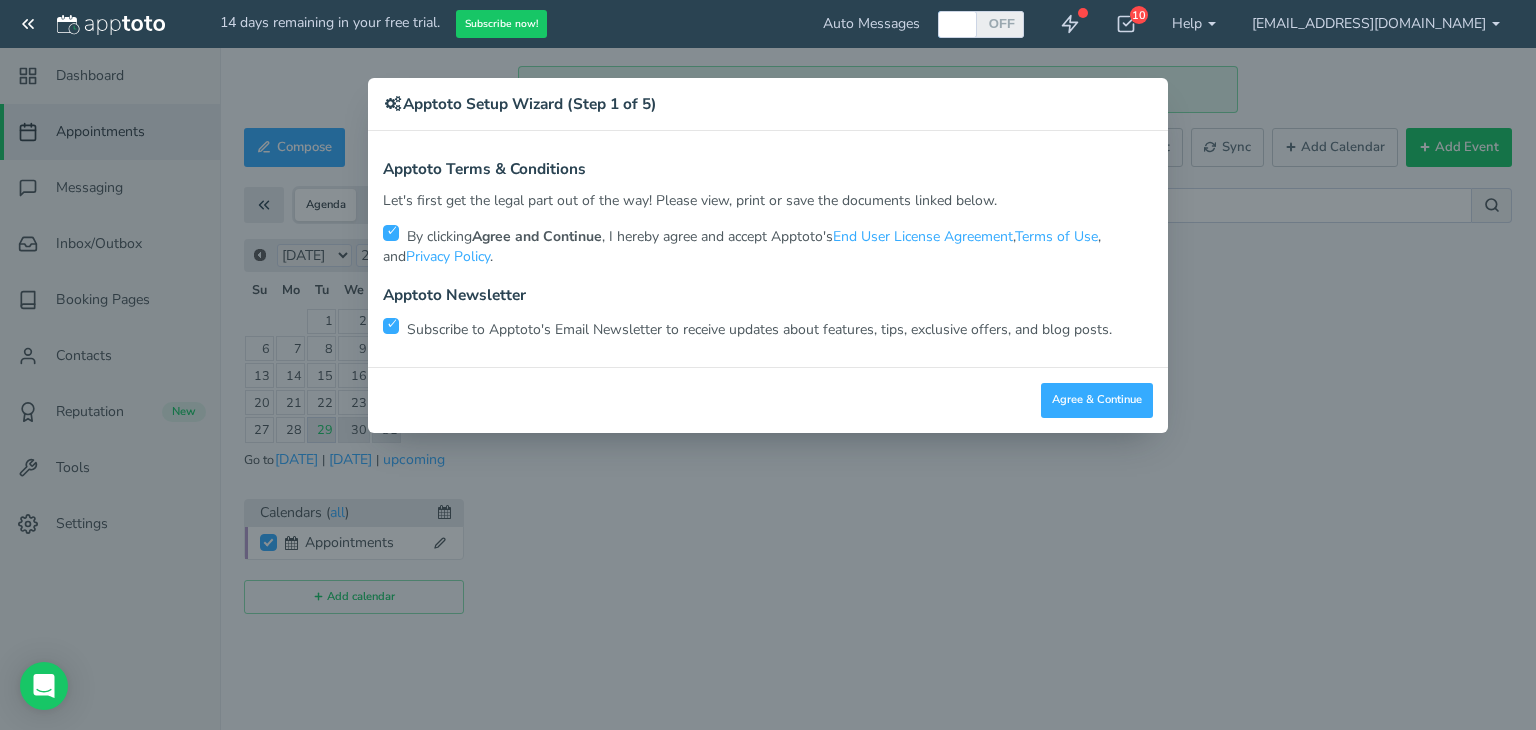checkbox on "true" 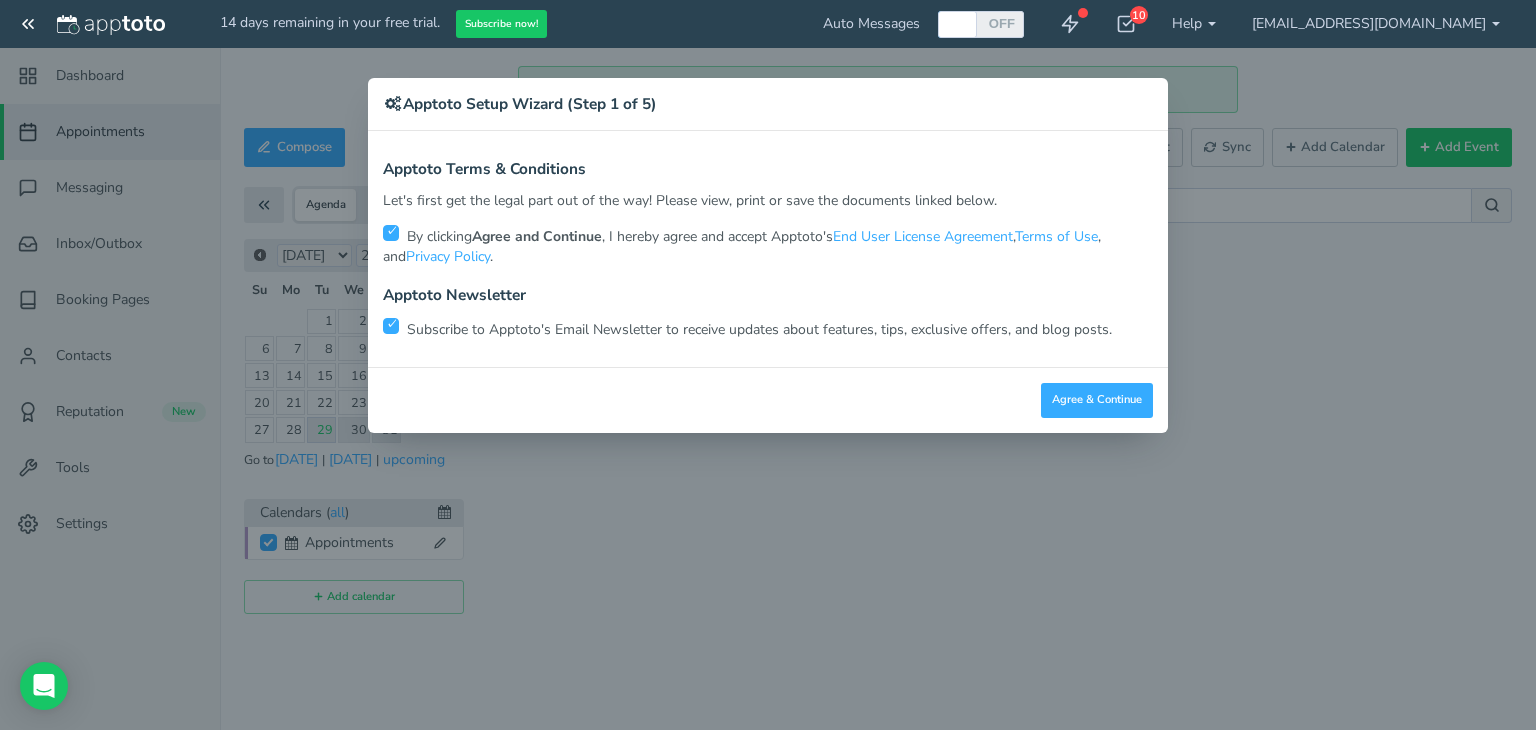 scroll, scrollTop: 0, scrollLeft: 0, axis: both 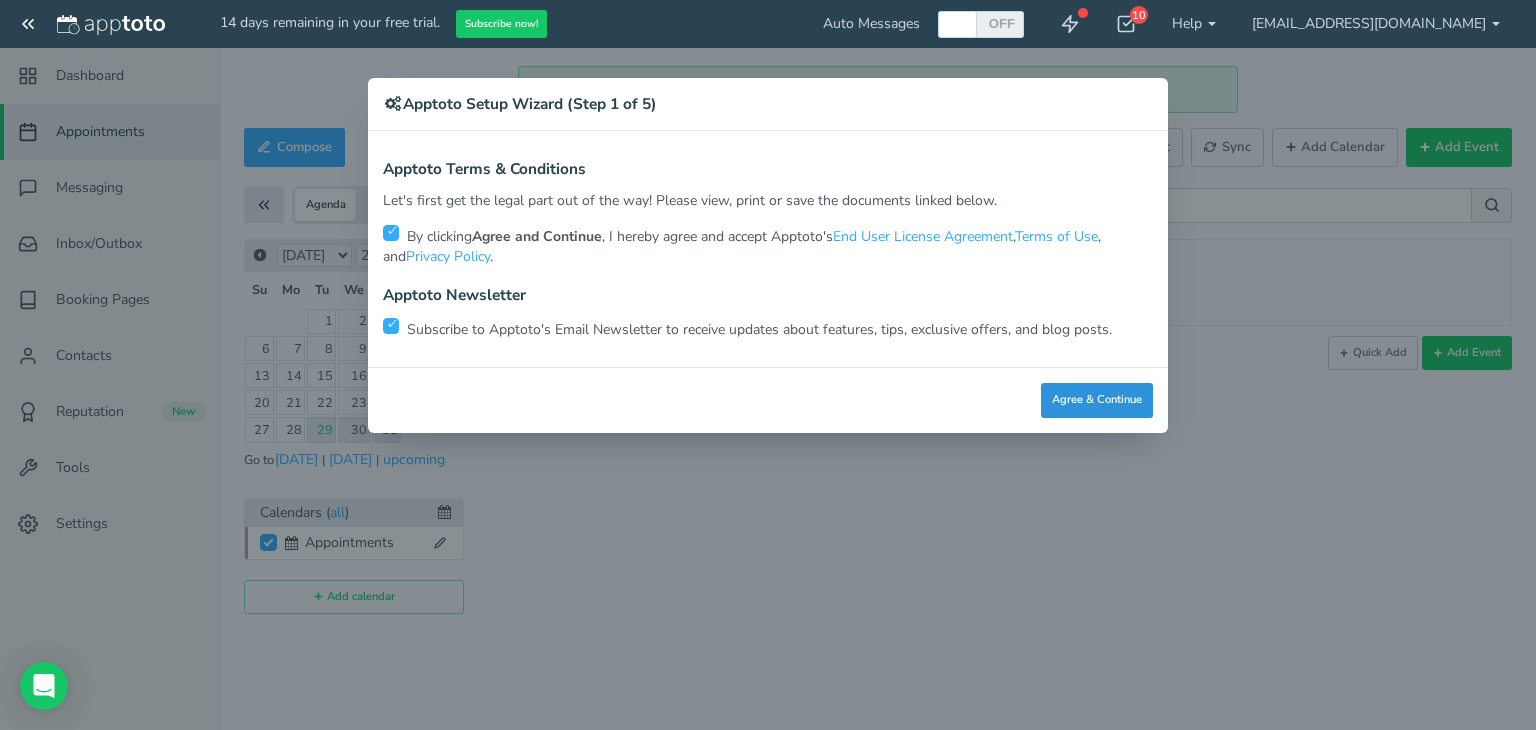 click on "Agree & Continue" at bounding box center (1097, 400) 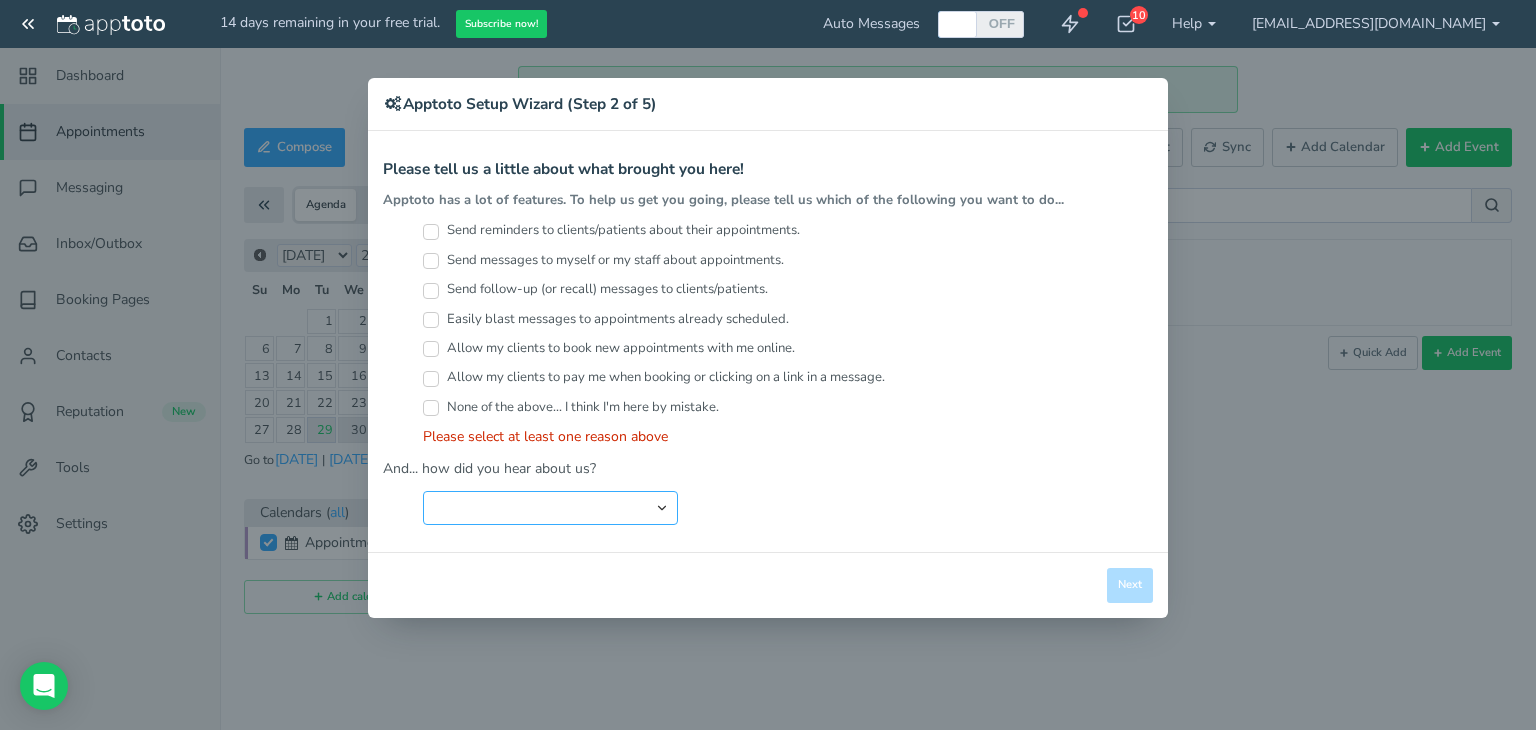 click on "Search Engine (Google, Yahoo, Bing, etc.) Search Engine Advertisement Blog Post Podcast Advertisement Online Forum Friend or Co-Worker I typed in Apptoto.com just to see what was there Newspaper Article Online Article Capterra Google Calendar Add On Other" at bounding box center [550, 508] 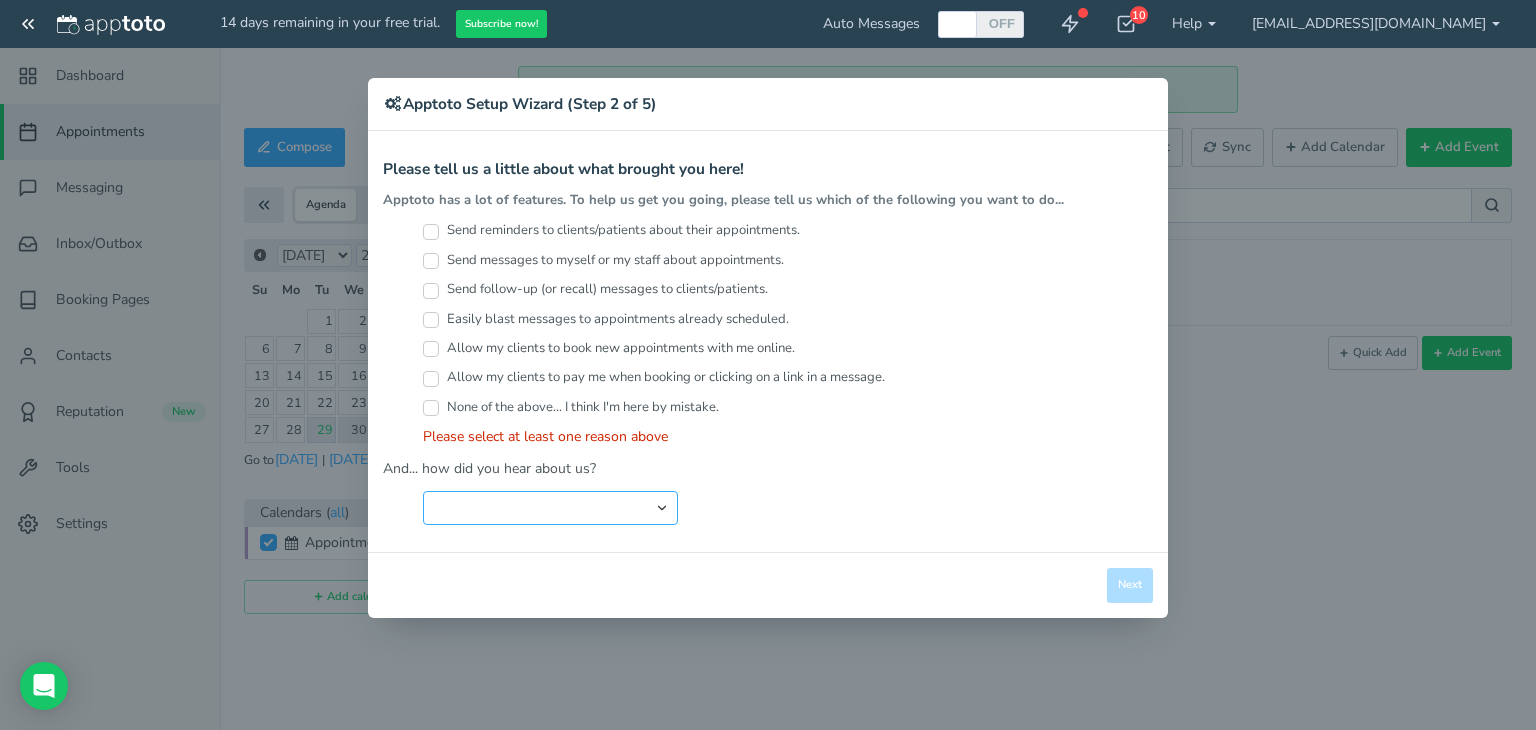 select on "string:Friend or Co-Worker" 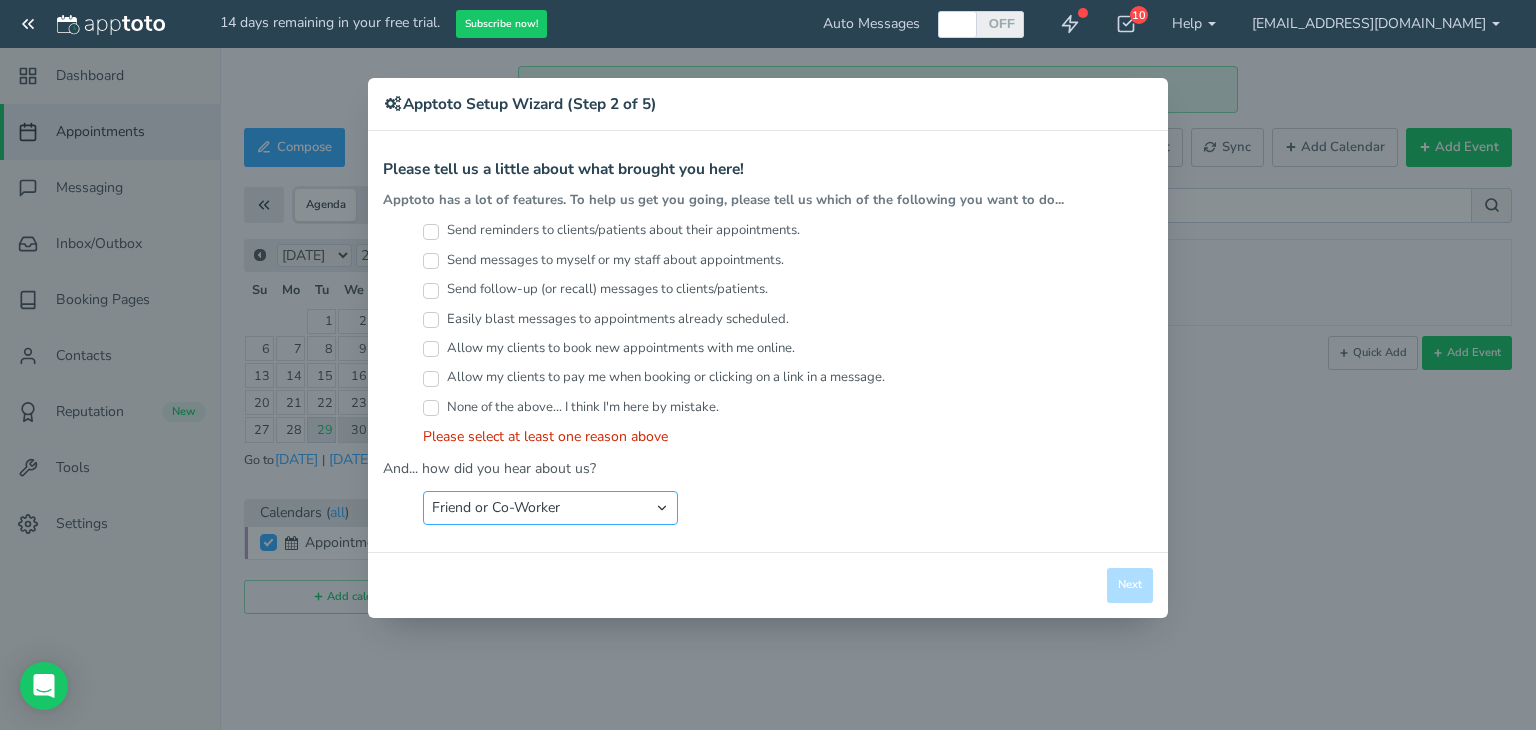 click on "Search Engine (Google, Yahoo, Bing, etc.) Search Engine Advertisement Blog Post Podcast Advertisement Online Forum Friend or Co-Worker I typed in Apptoto.com just to see what was there Newspaper Article Online Article Capterra Google Calendar Add On Other" at bounding box center (550, 508) 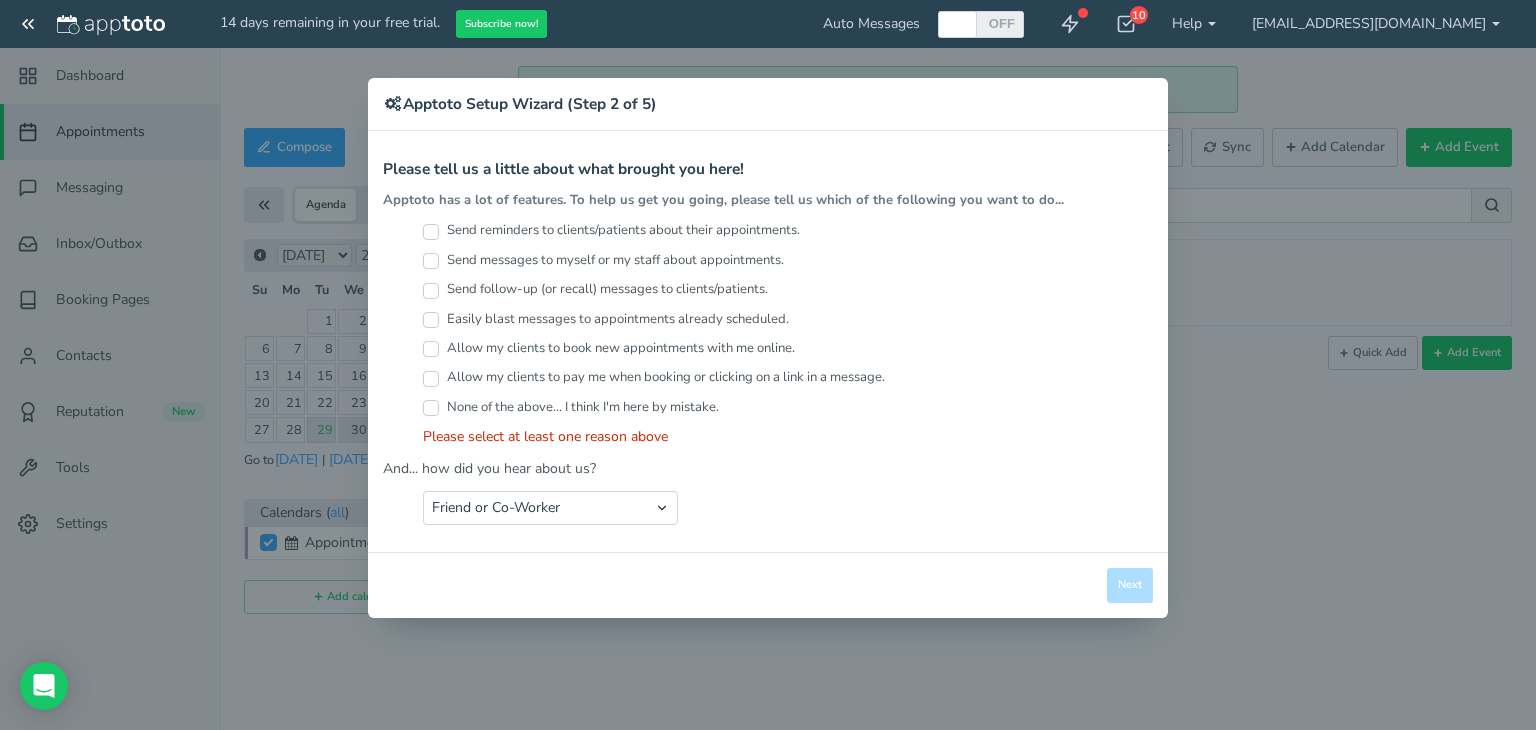 click on "Send reminders to clients/patients about their appointments." at bounding box center (431, 232) 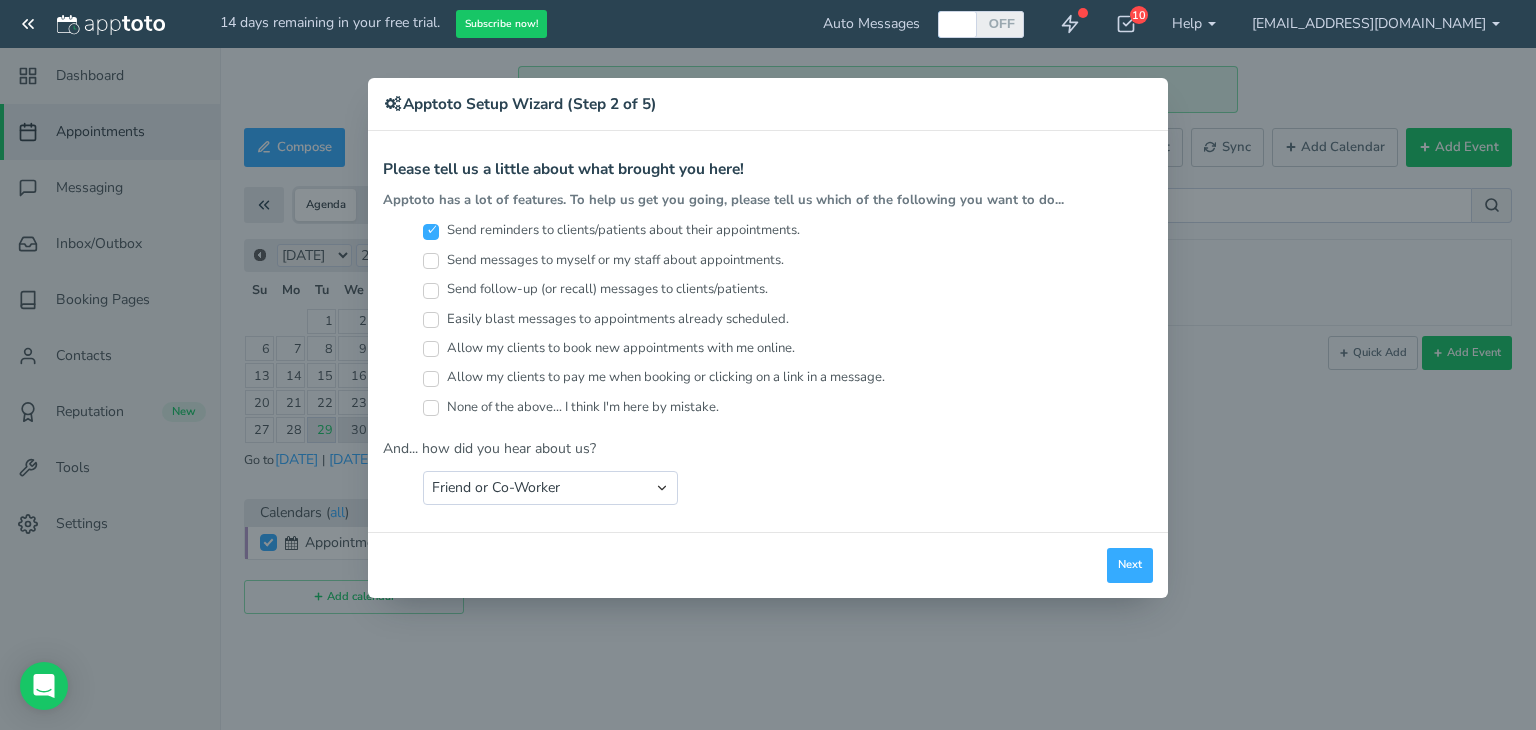 click on "Send messages to myself or my staff about appointments." at bounding box center [788, 265] 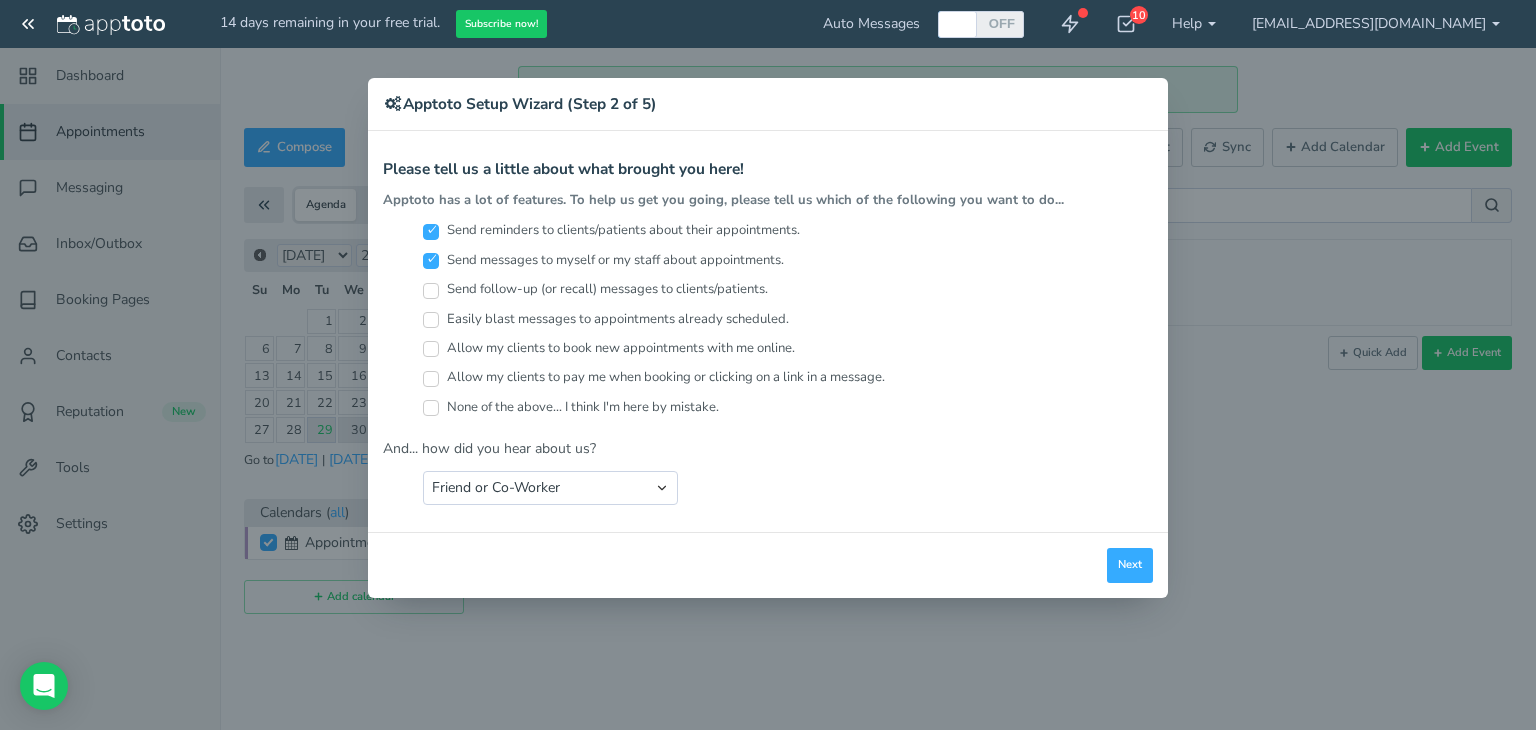 click on "Send follow-up (or recall) messages to clients/patients." at bounding box center [431, 291] 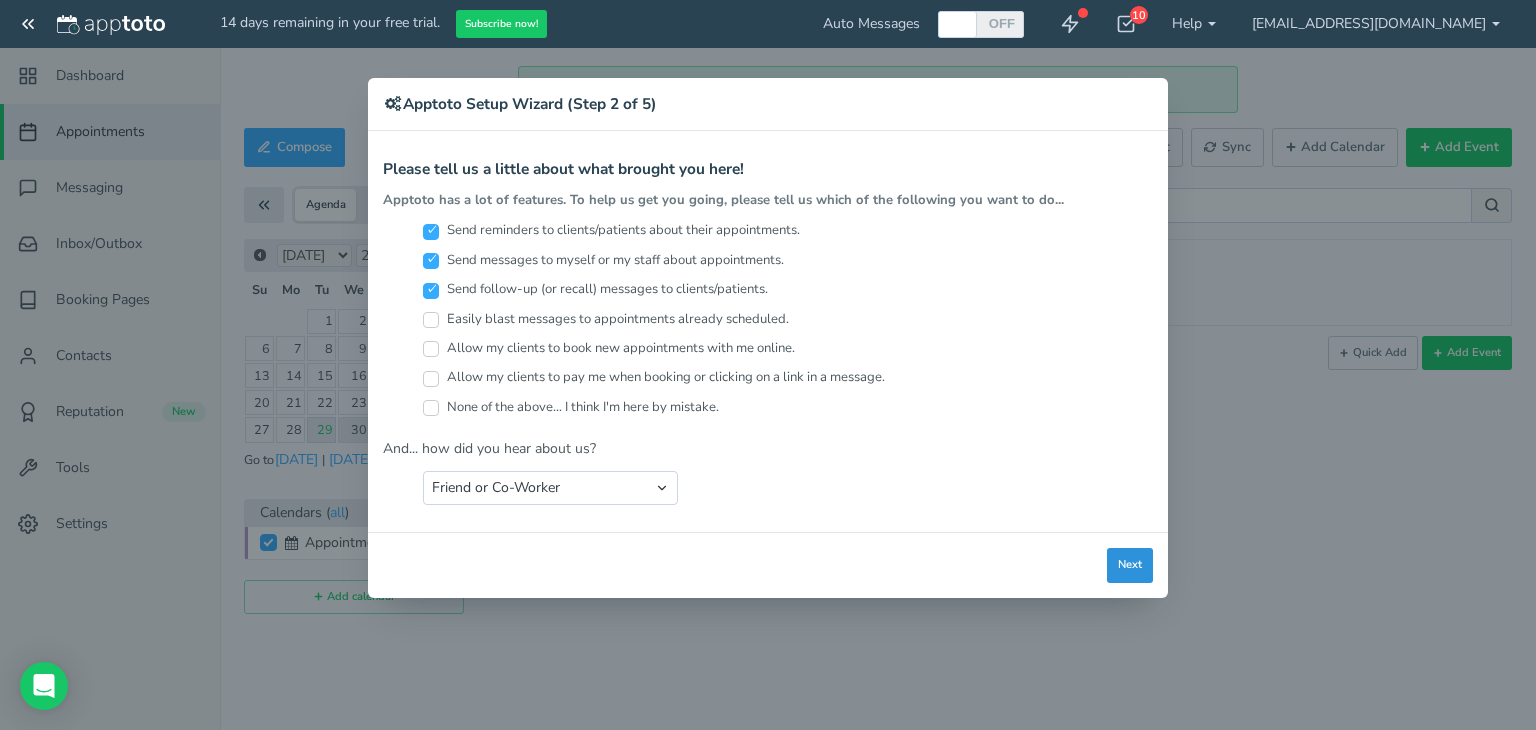 click on "Next" at bounding box center [1130, 565] 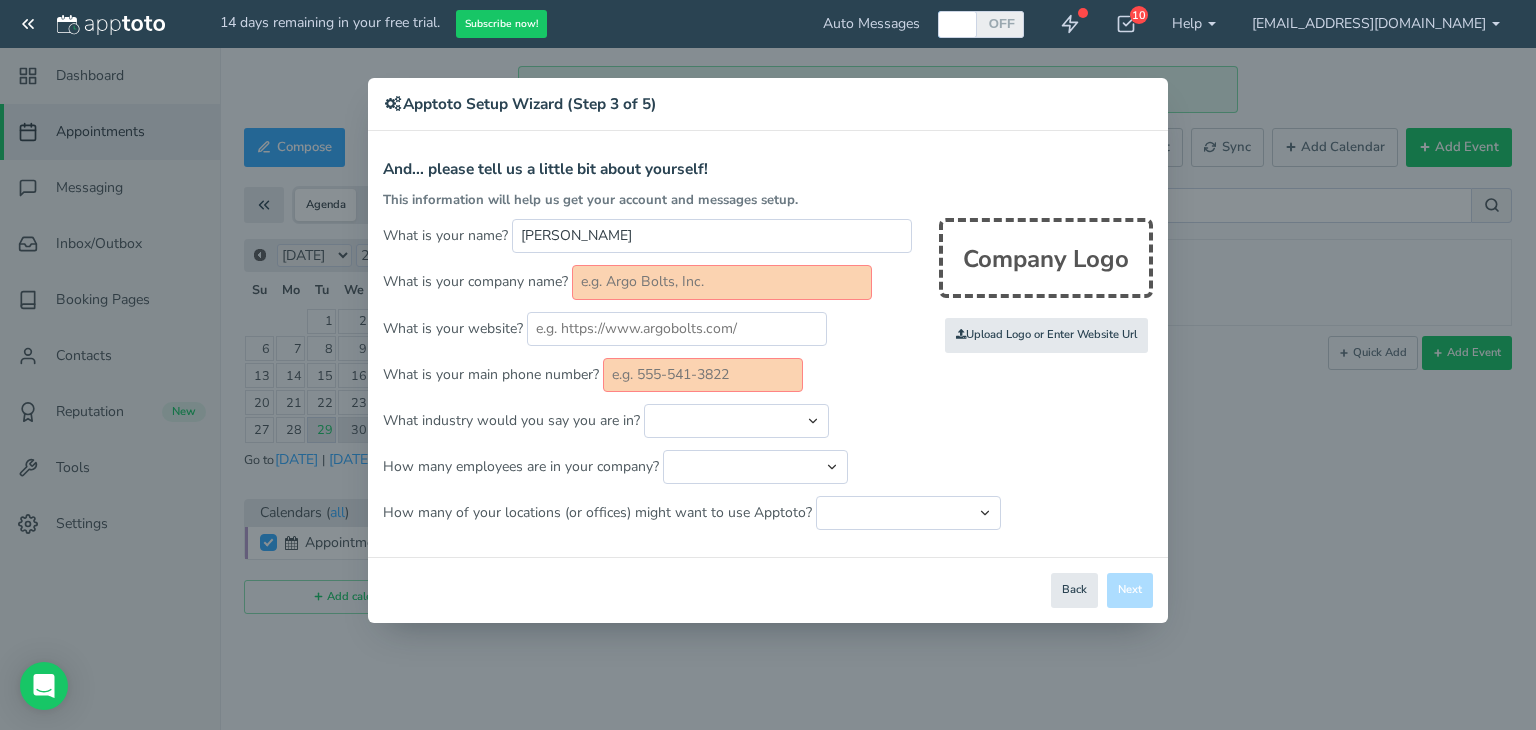 click at bounding box center [722, 282] 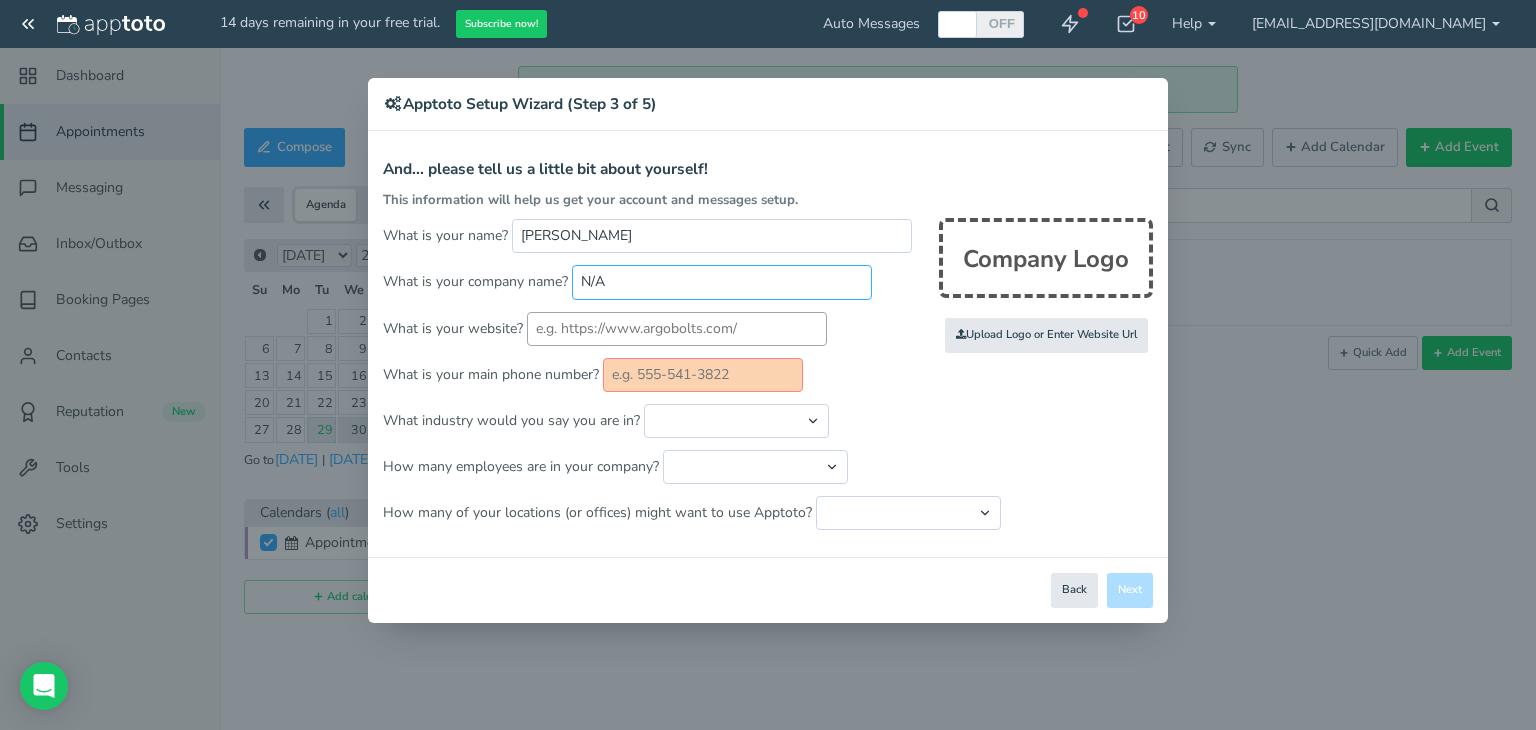 type on "N/A" 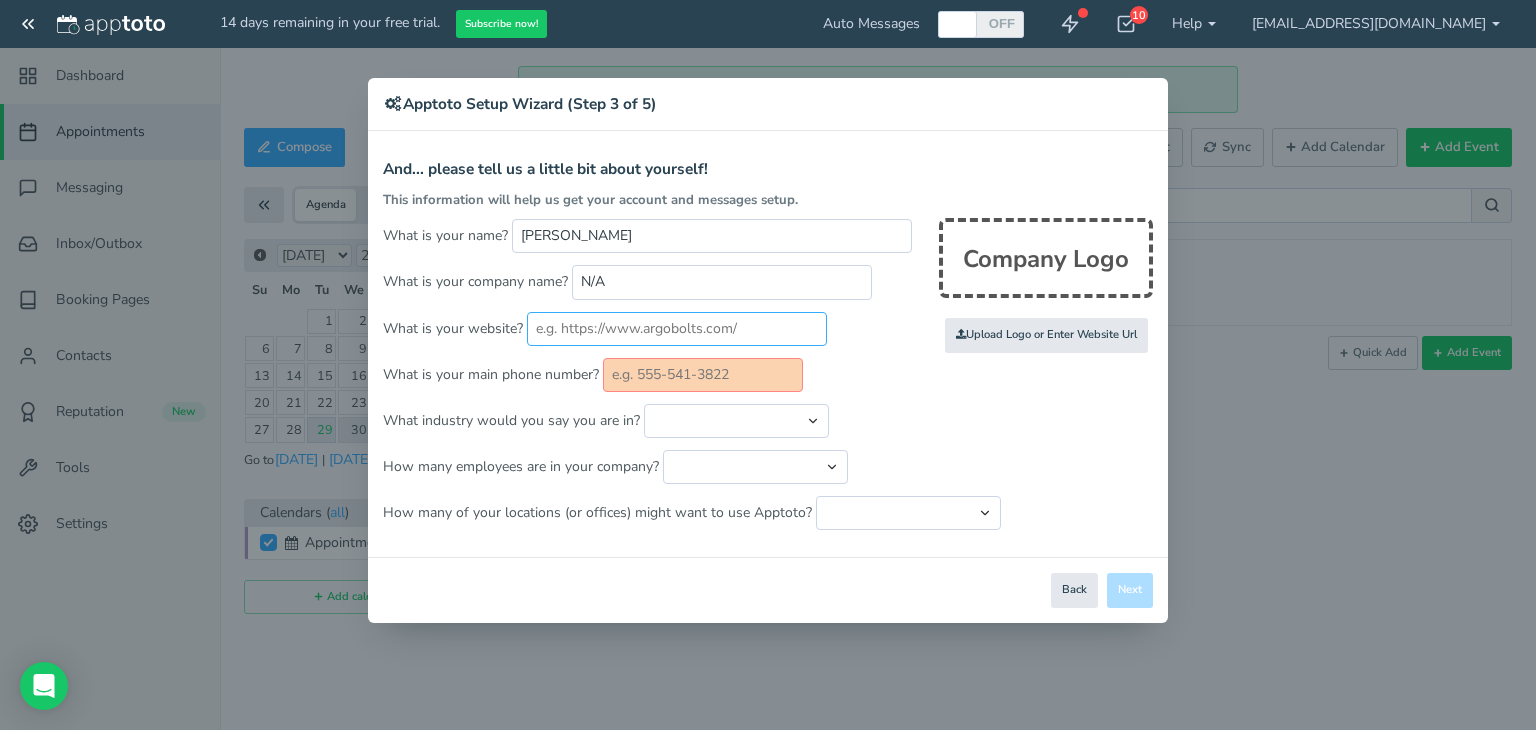 click at bounding box center [677, 329] 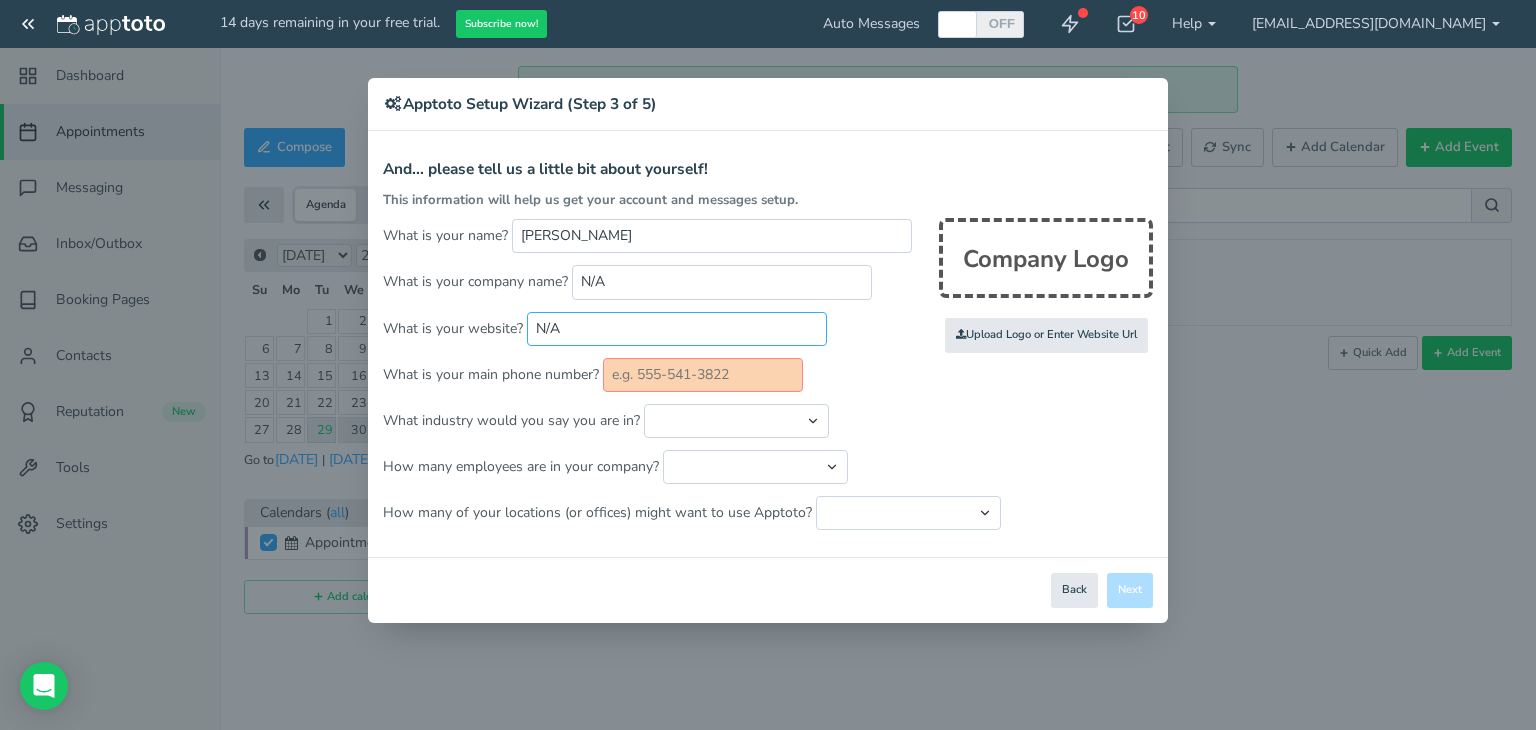 type on "N/A" 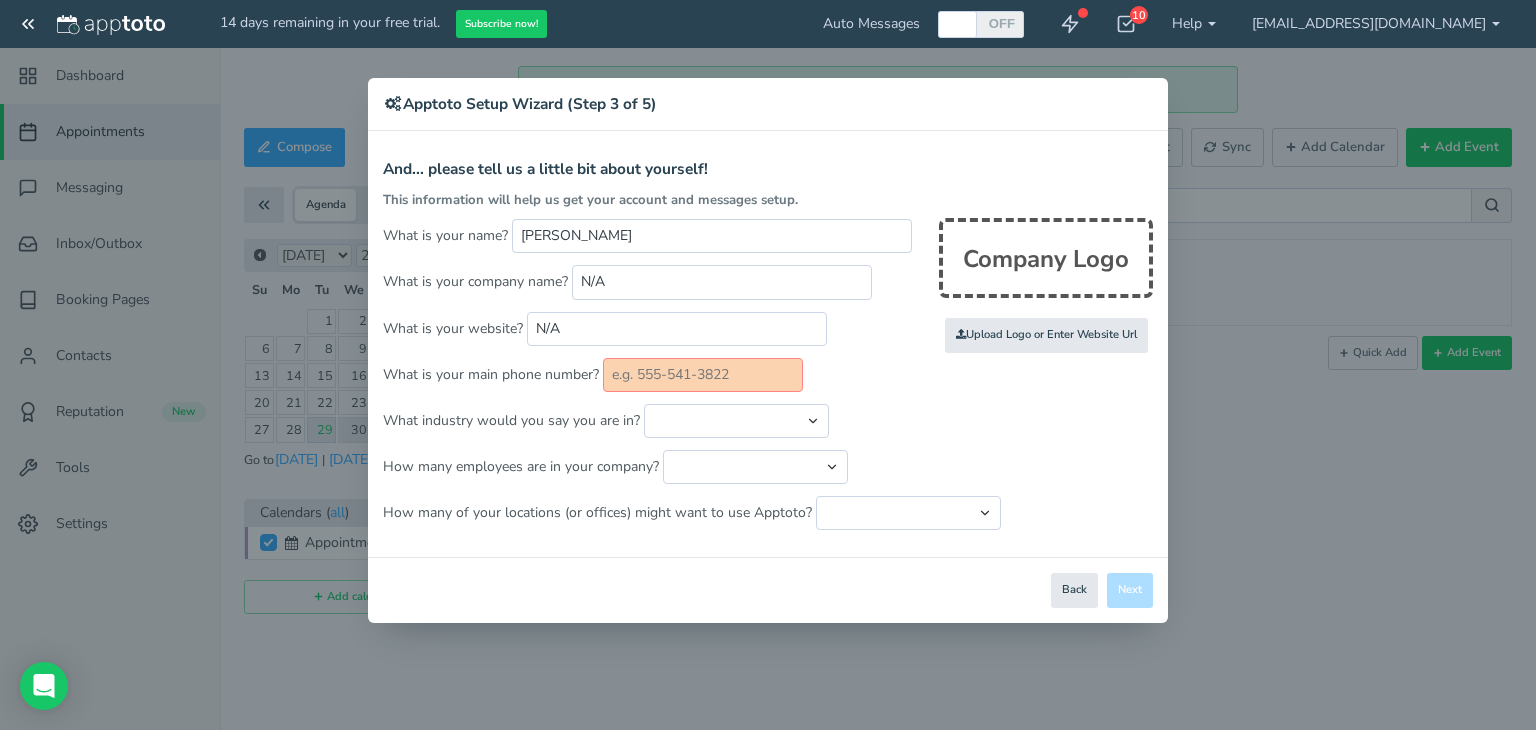 click at bounding box center (703, 375) 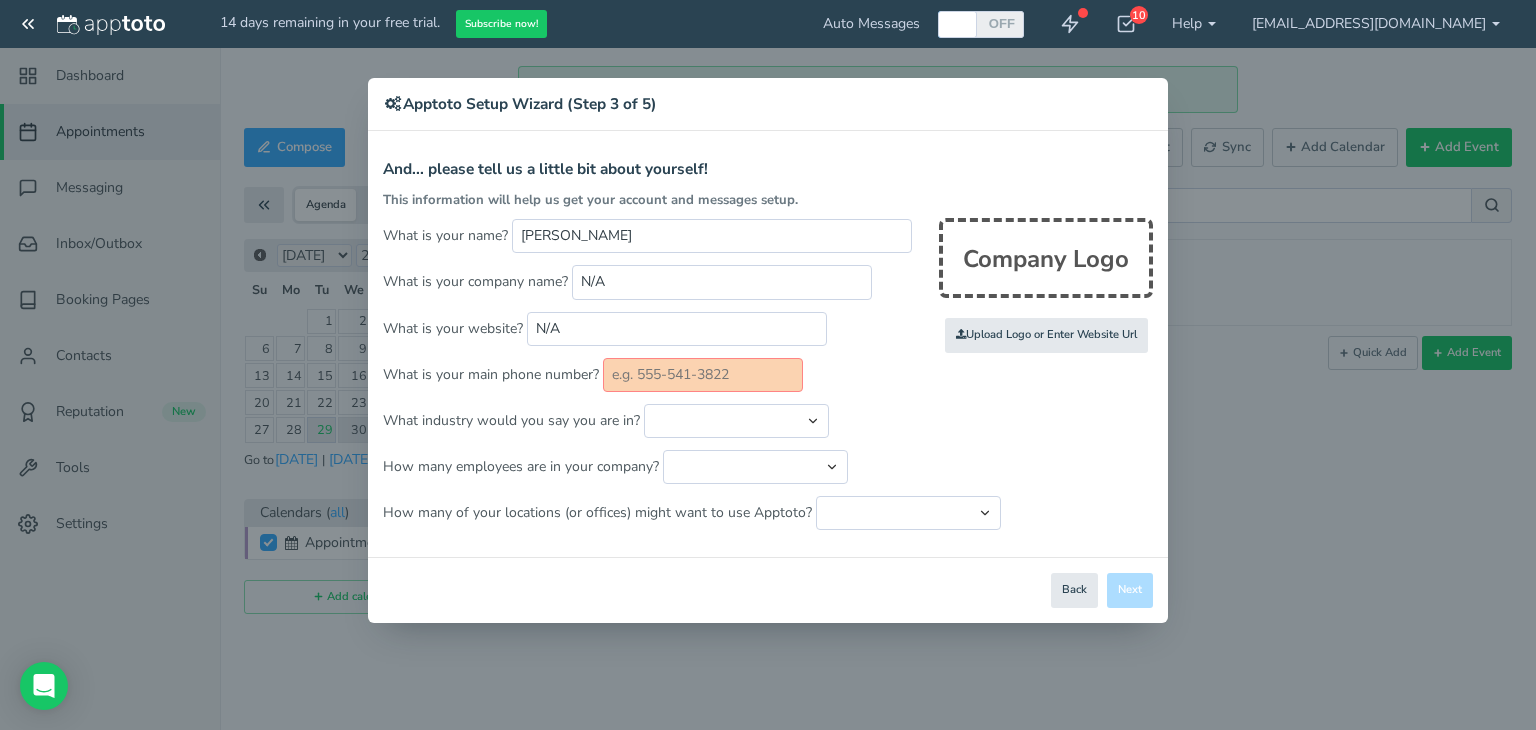type on "2094041240" 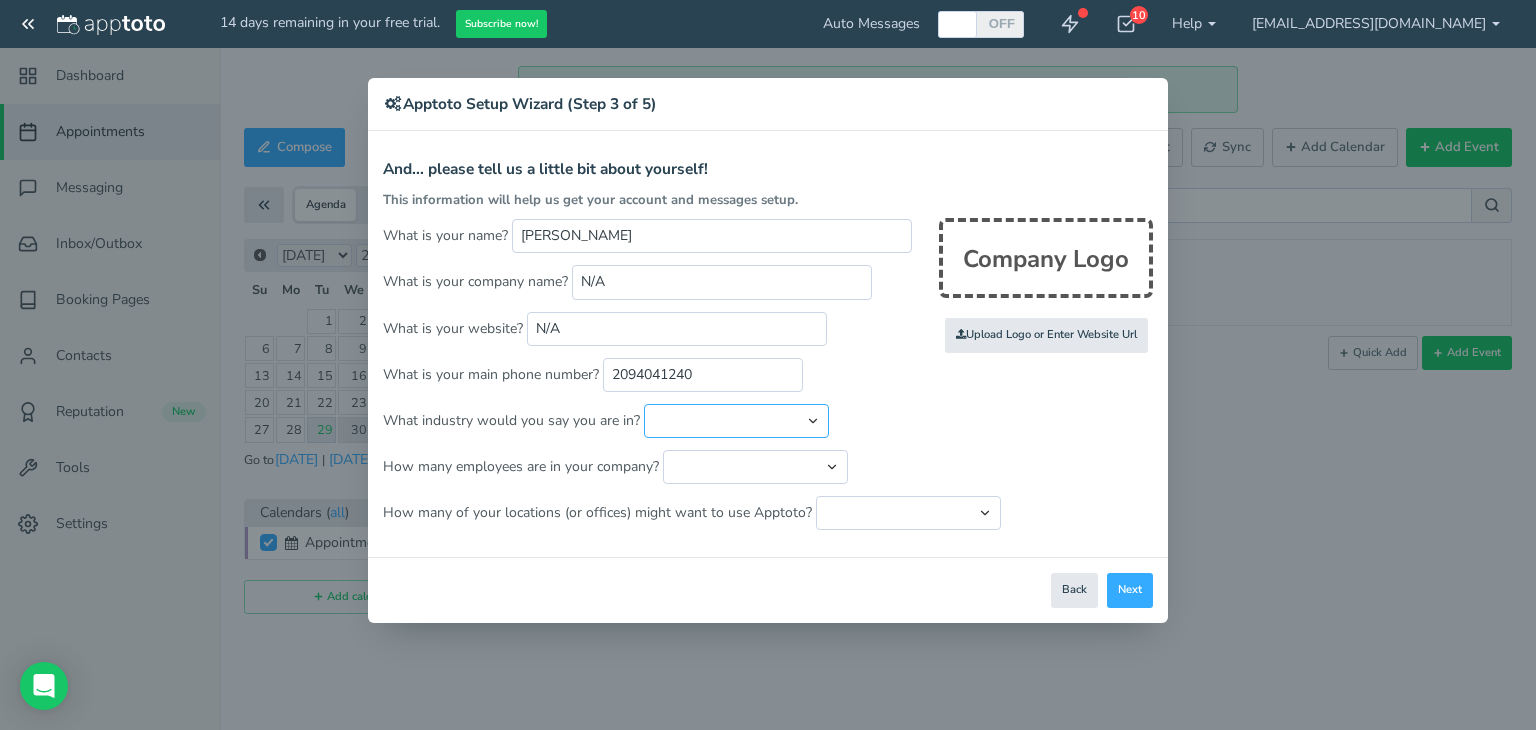 click on "Automotive Cleaning Services Consulting Education - Classroom Education - Admissions Education - Tutoring Electrical Financial Services - Advising Financial Services - Tax Prep Financial Services - Other Health & Fitness Healthcare - Primary & Family Care Healthcare - Counseling & Therapy Healthcare - Research Healthcare - Other Home Repair & Remodeling Services Hospitality HVAC Landscape Services Legal Services - Consumer (Bankruptcy, Divorce, etc.) Legal Services - Business (Patent, Contract, etc.) Legal Services - Other Marketing & Design Nonprofit Pet / Vet Pest Control Plumbing Real Estate Religious Sales Salon / Spa Software & IT Staffing Tattoo Tourism Windows/Flooring Other" at bounding box center [736, 421] 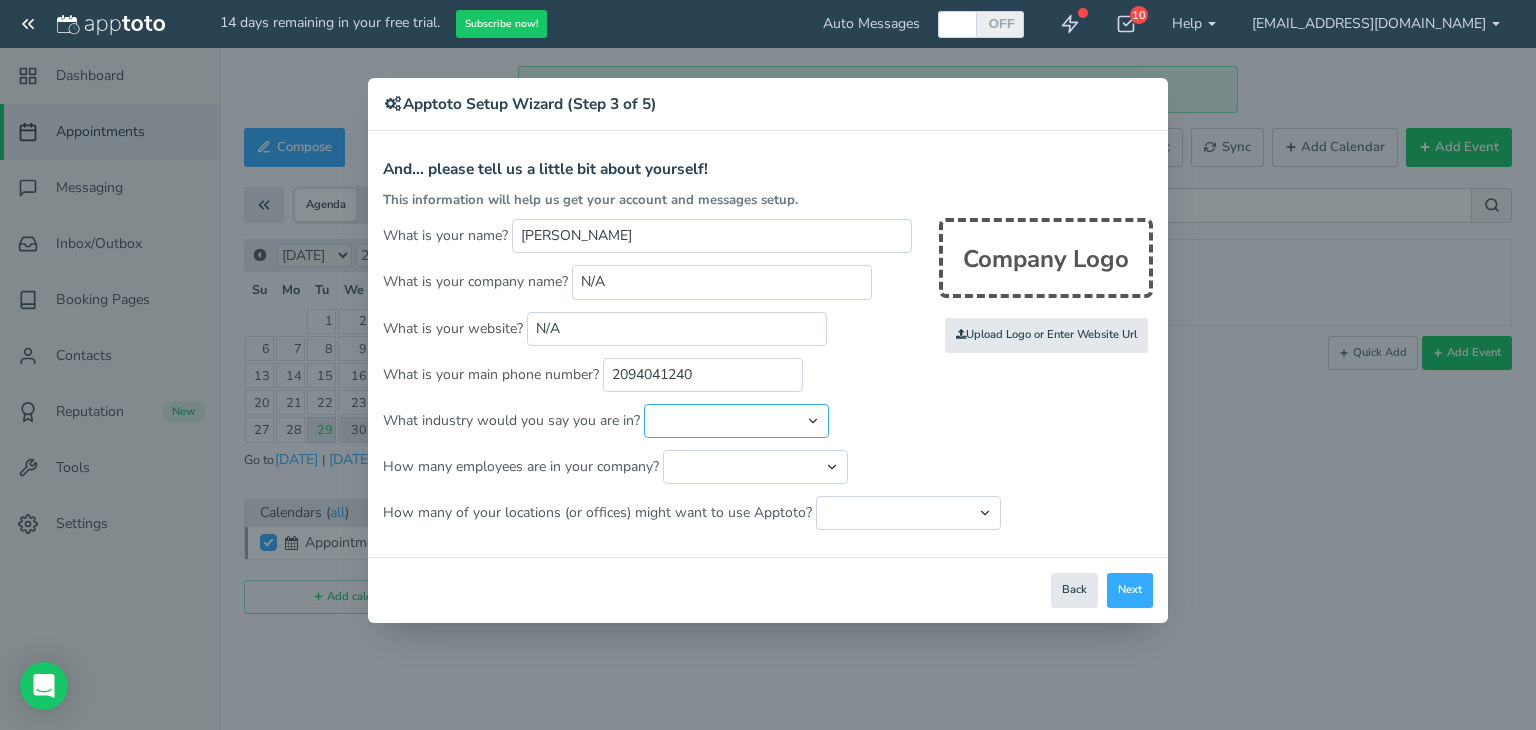 select on "string:Other" 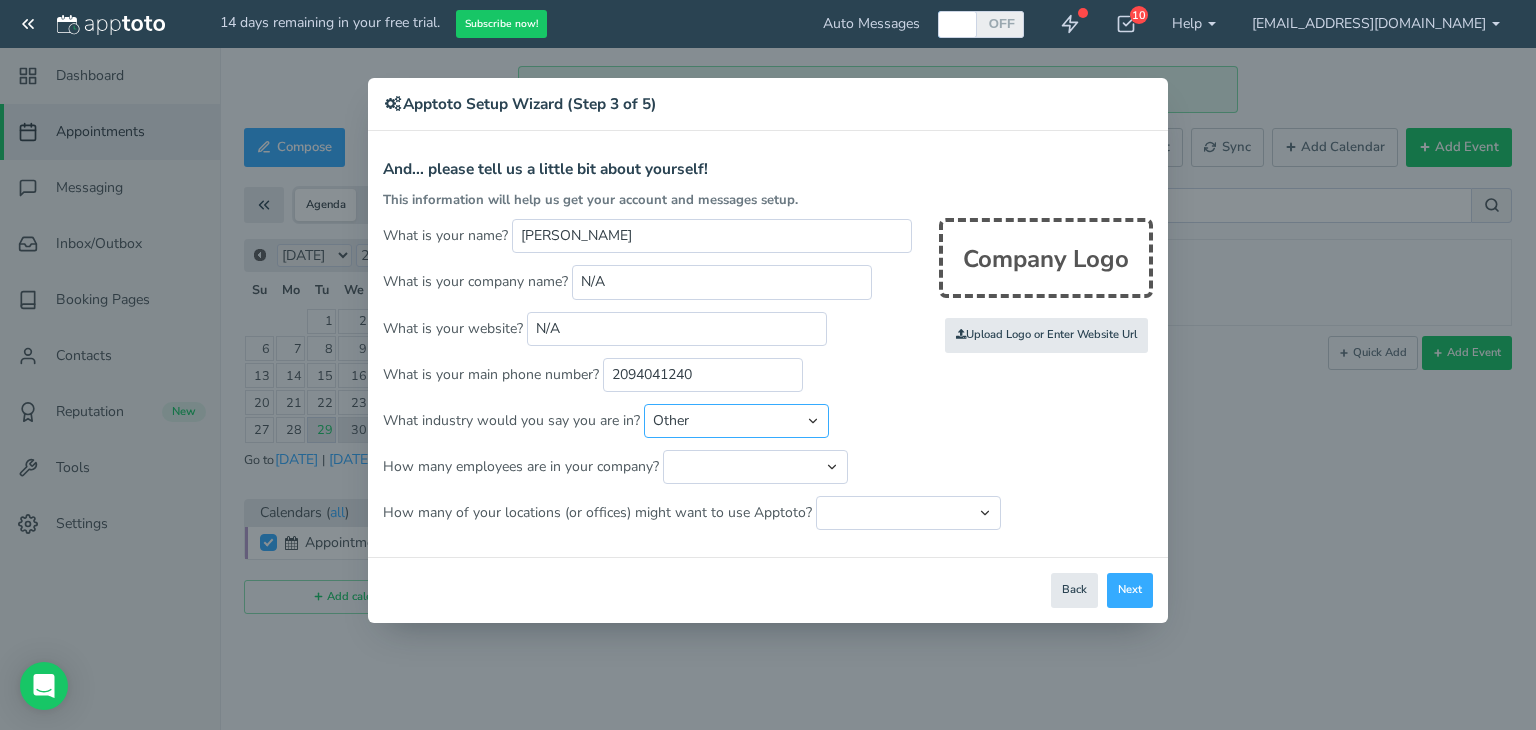 click on "Automotive Cleaning Services Consulting Education - Classroom Education - Admissions Education - Tutoring Electrical Financial Services - Advising Financial Services - Tax Prep Financial Services - Other Health & Fitness Healthcare - Primary & Family Care Healthcare - Counseling & Therapy Healthcare - Research Healthcare - Other Home Repair & Remodeling Services Hospitality HVAC Landscape Services Legal Services - Consumer (Bankruptcy, Divorce, etc.) Legal Services - Business (Patent, Contract, etc.) Legal Services - Other Marketing & Design Nonprofit Pet / Vet Pest Control Plumbing Real Estate Religious Sales Salon / Spa Software & IT Staffing Tattoo Tourism Windows/Flooring Other" at bounding box center (736, 421) 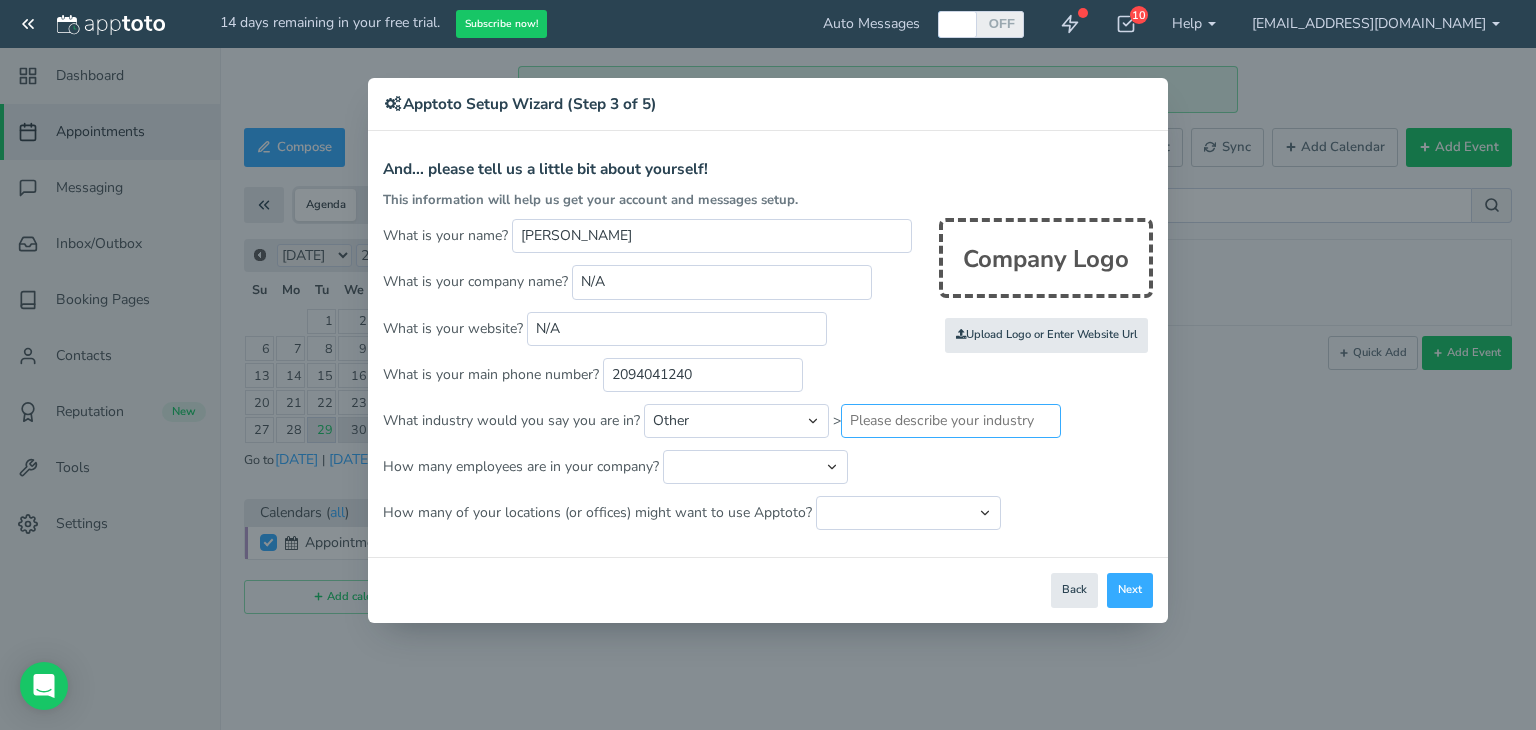 click at bounding box center [951, 421] 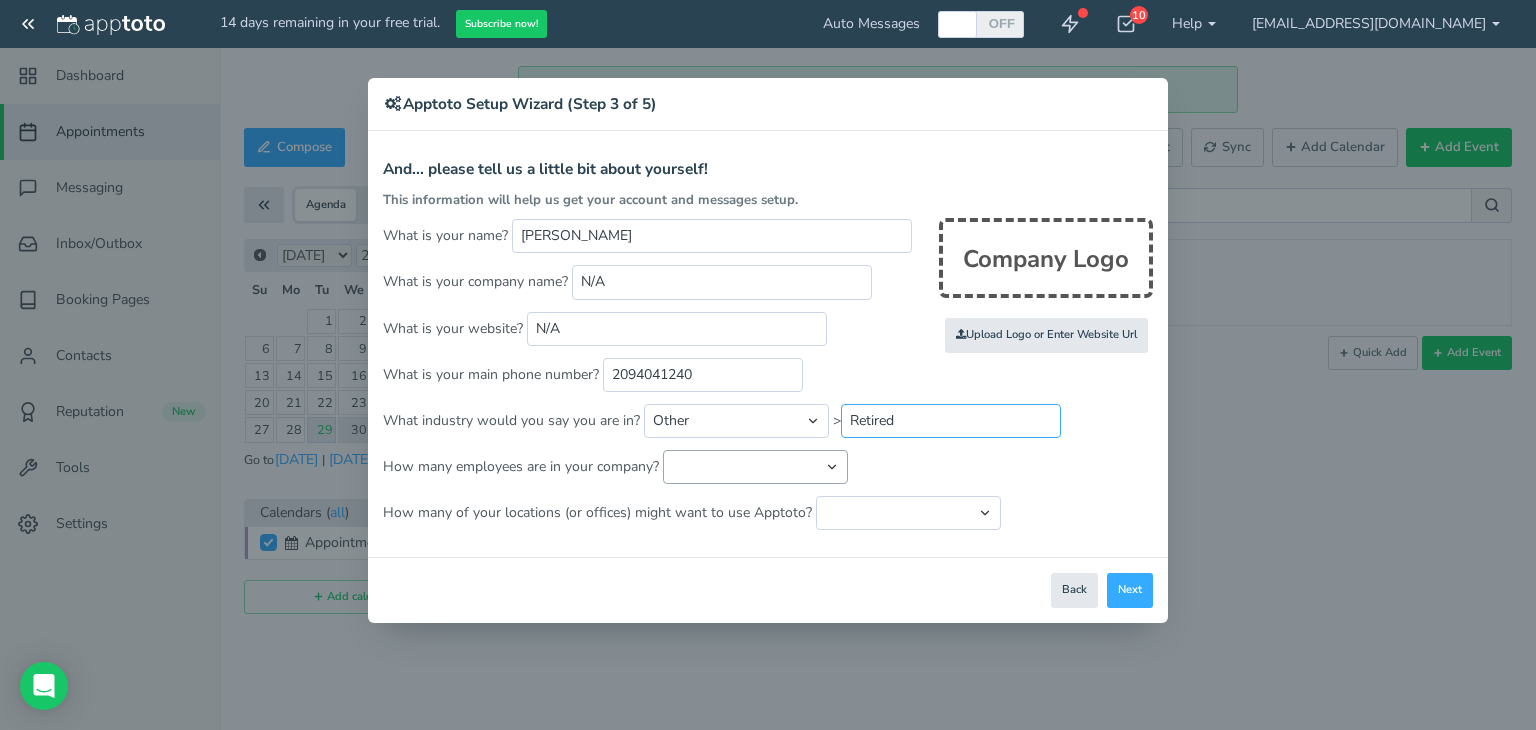 type on "Retired" 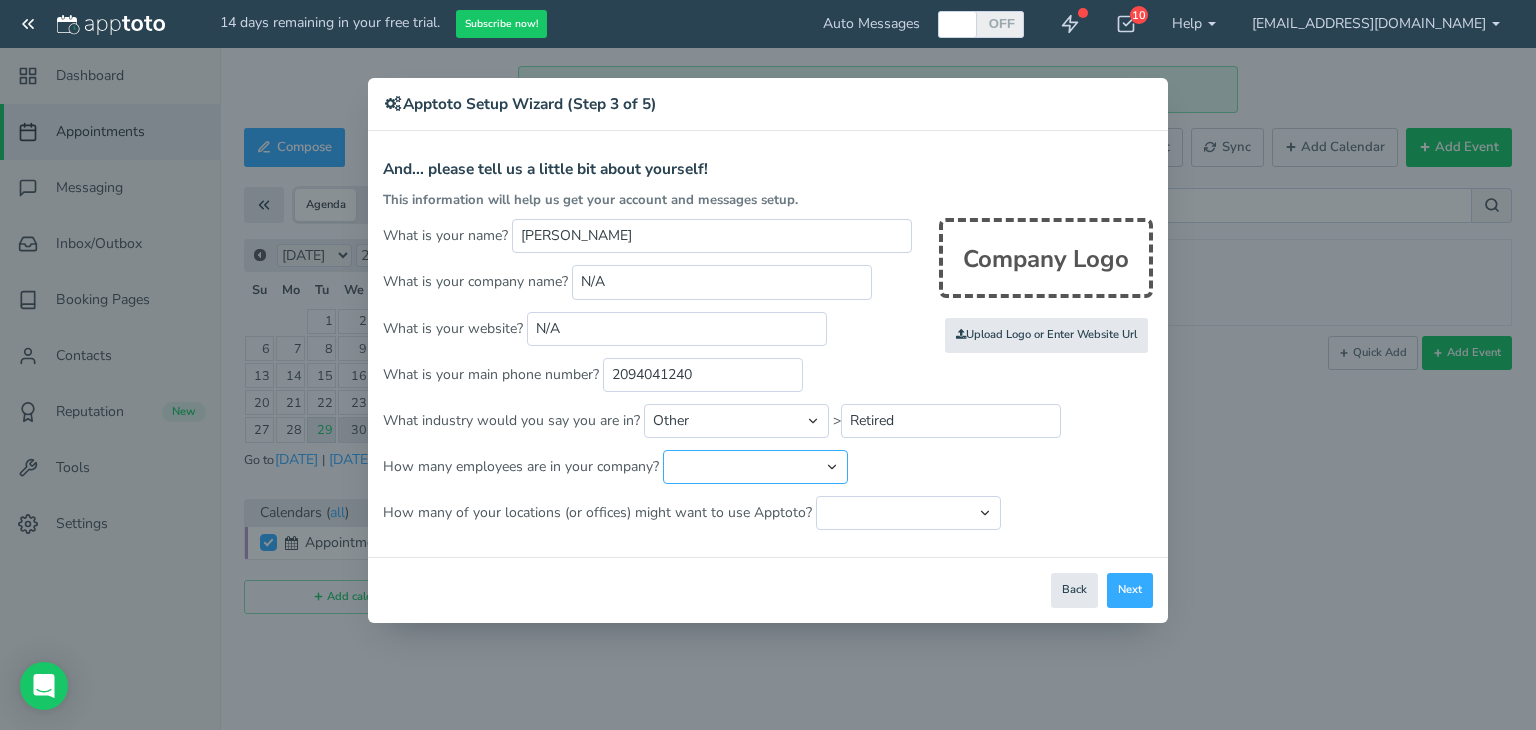 click on "Just me 1 to 5 6 to 10 11 to 25 26 to 50 51 to 100 101 to 500 501 to 1000 More than 1000" at bounding box center [755, 467] 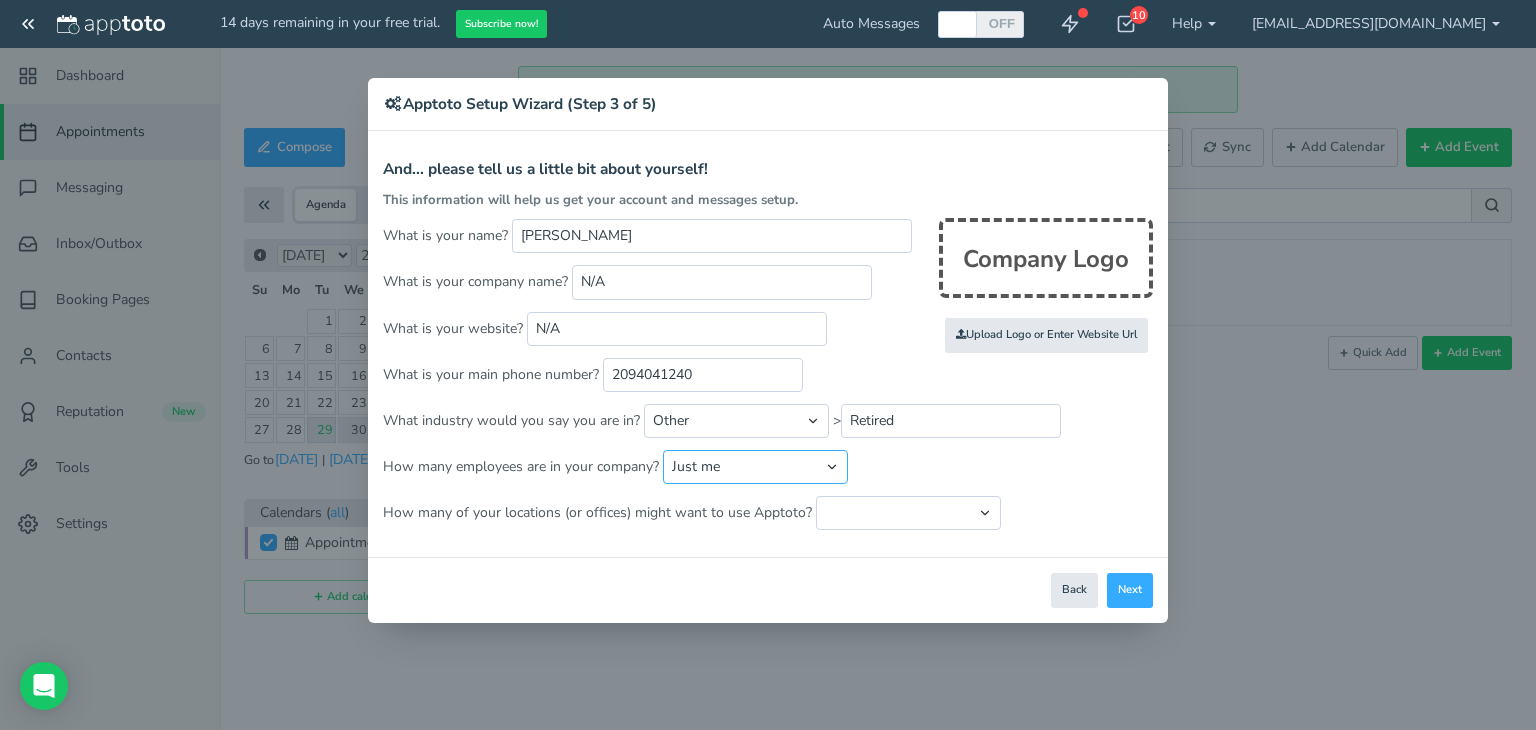 click on "Just me 1 to 5 6 to 10 11 to 25 26 to 50 51 to 100 101 to 500 501 to 1000 More than 1000" at bounding box center [755, 467] 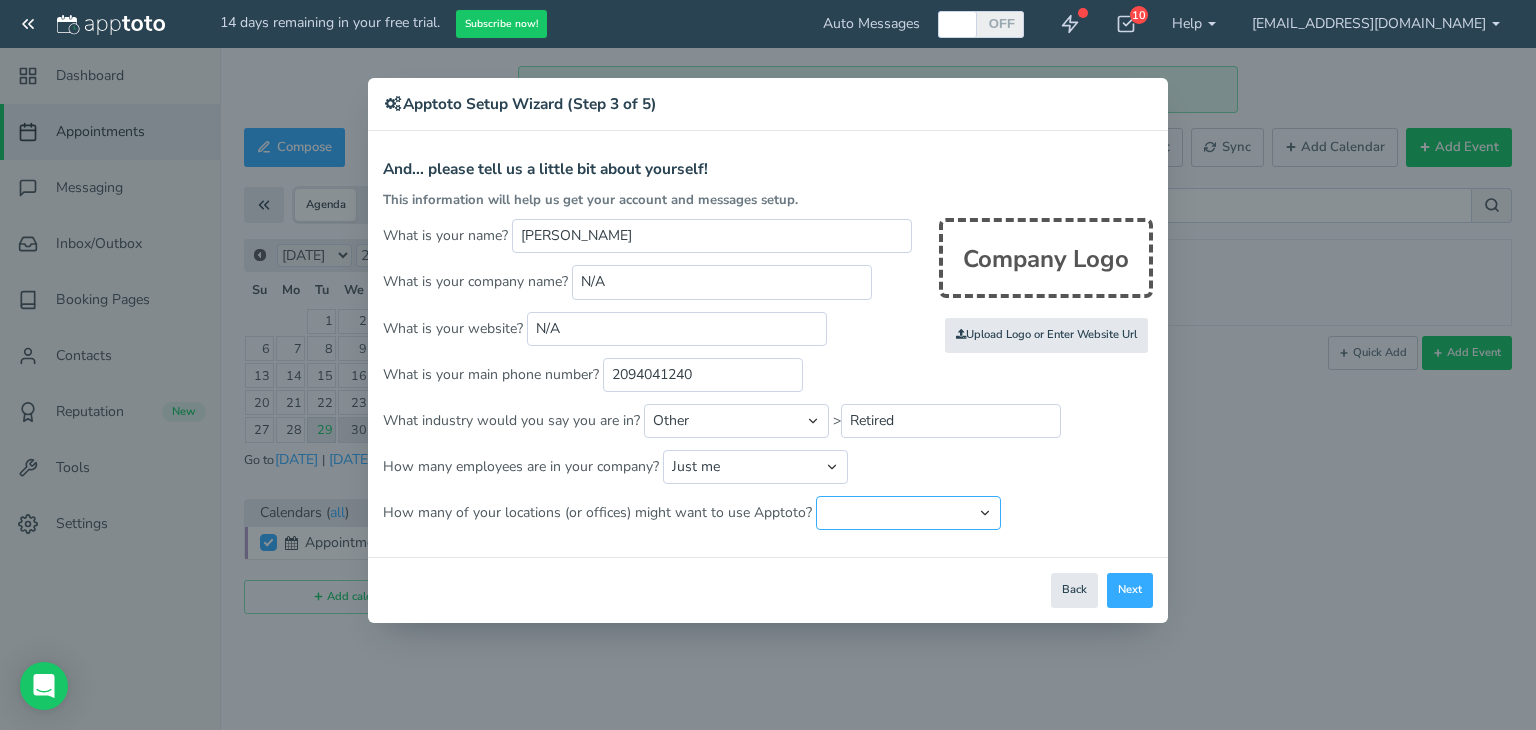click on "Just one location 2 3 4 5 6 to 10 11 to 25 26 to 50 More than 50" at bounding box center (908, 513) 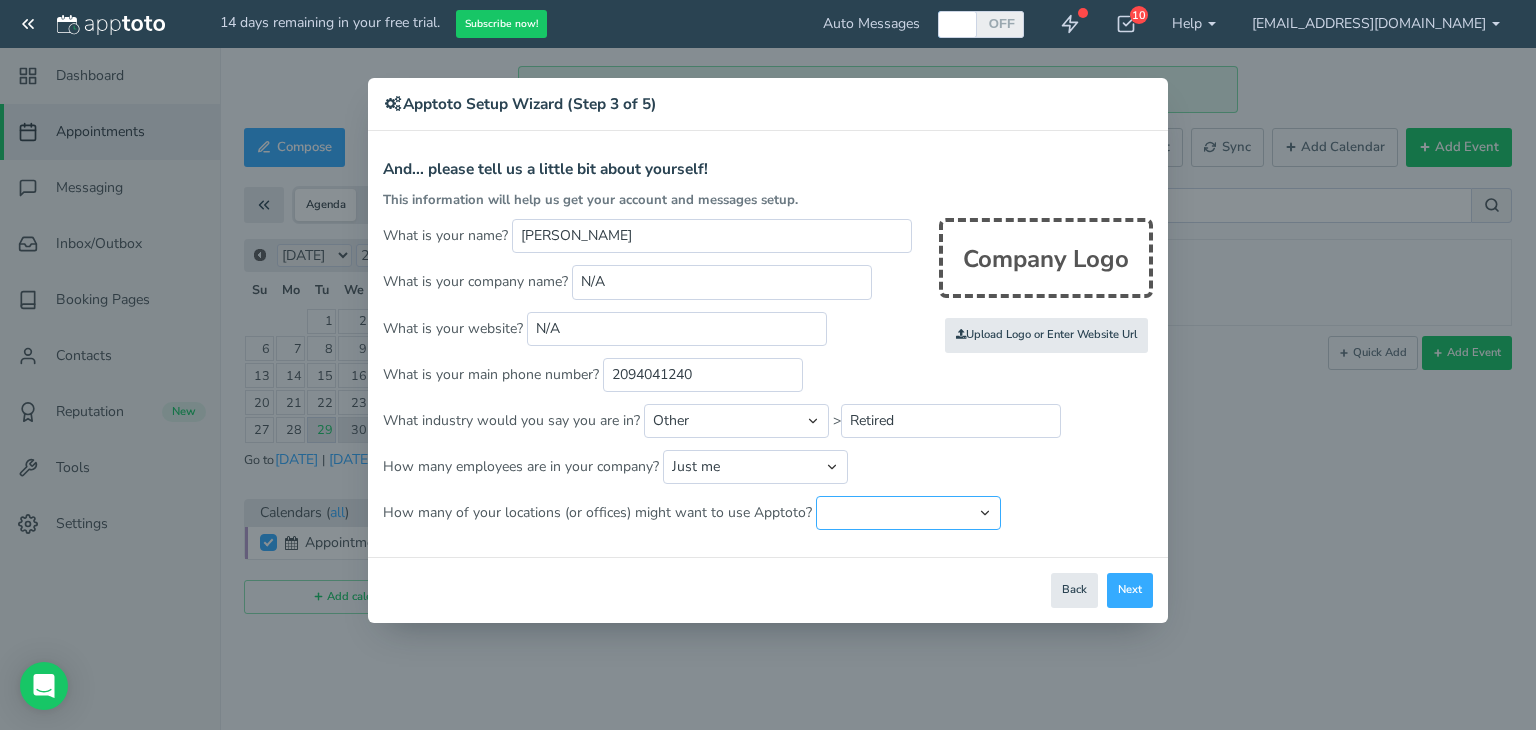 select on "string:1" 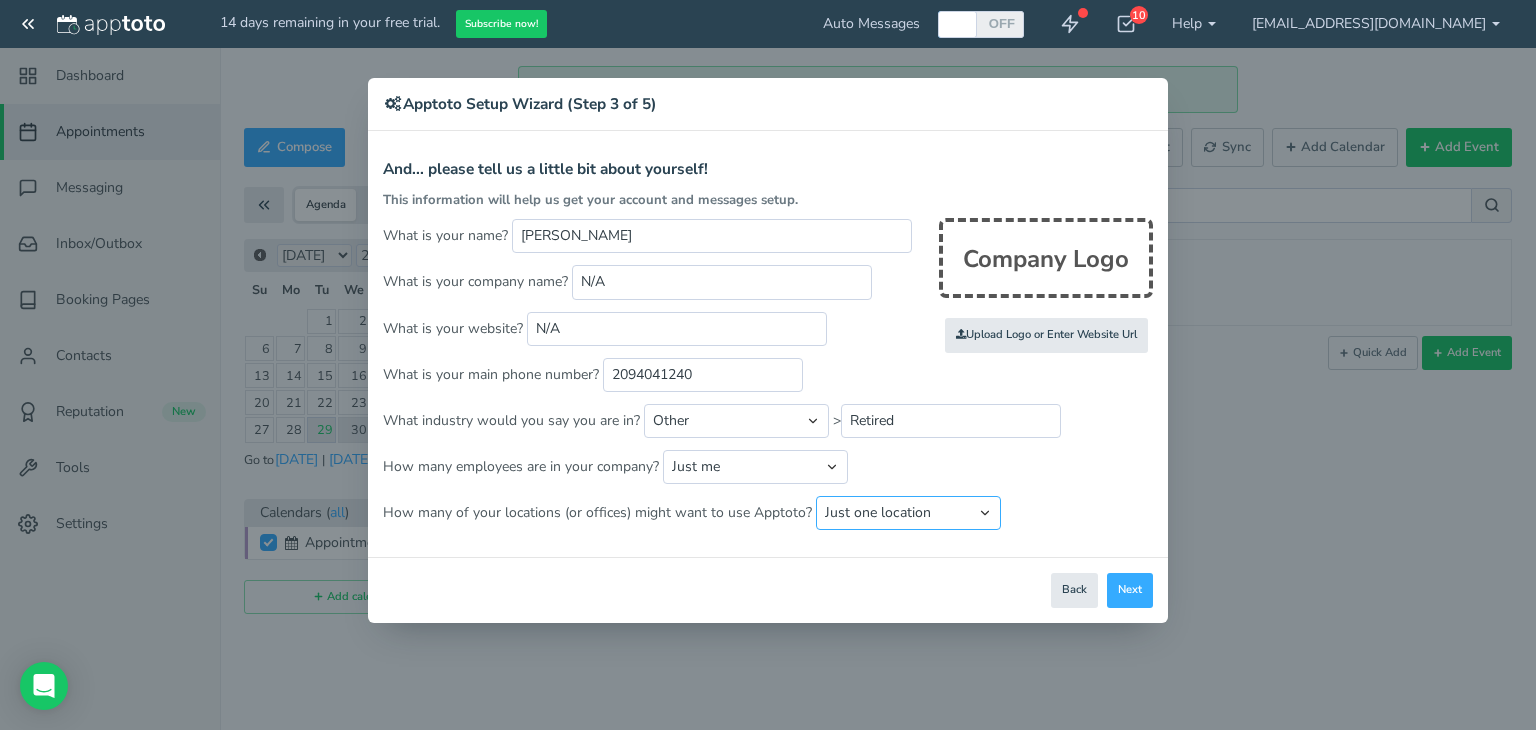 click on "Just one location 2 3 4 5 6 to 10 11 to 25 26 to 50 More than 50" at bounding box center [908, 513] 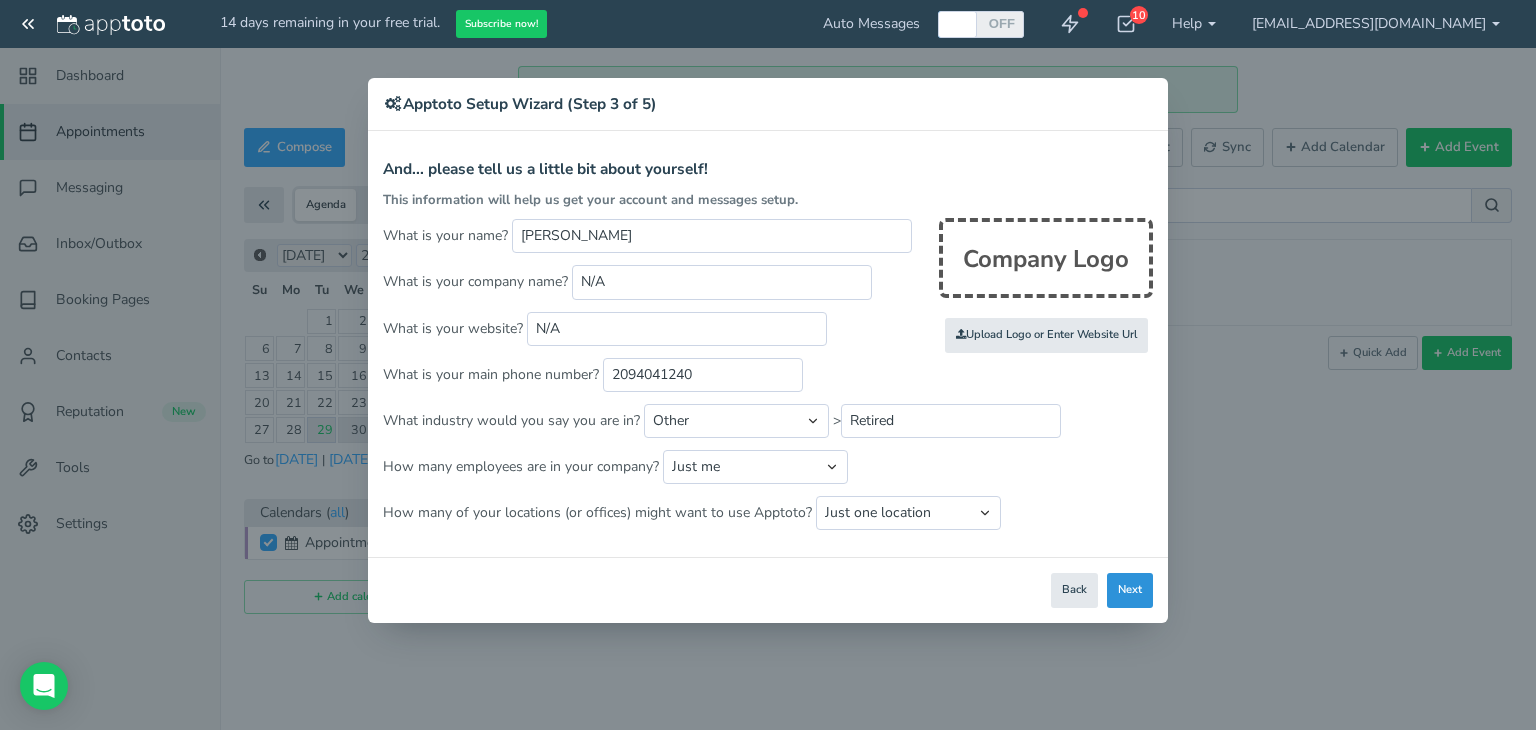 click on "Next" at bounding box center (1130, 590) 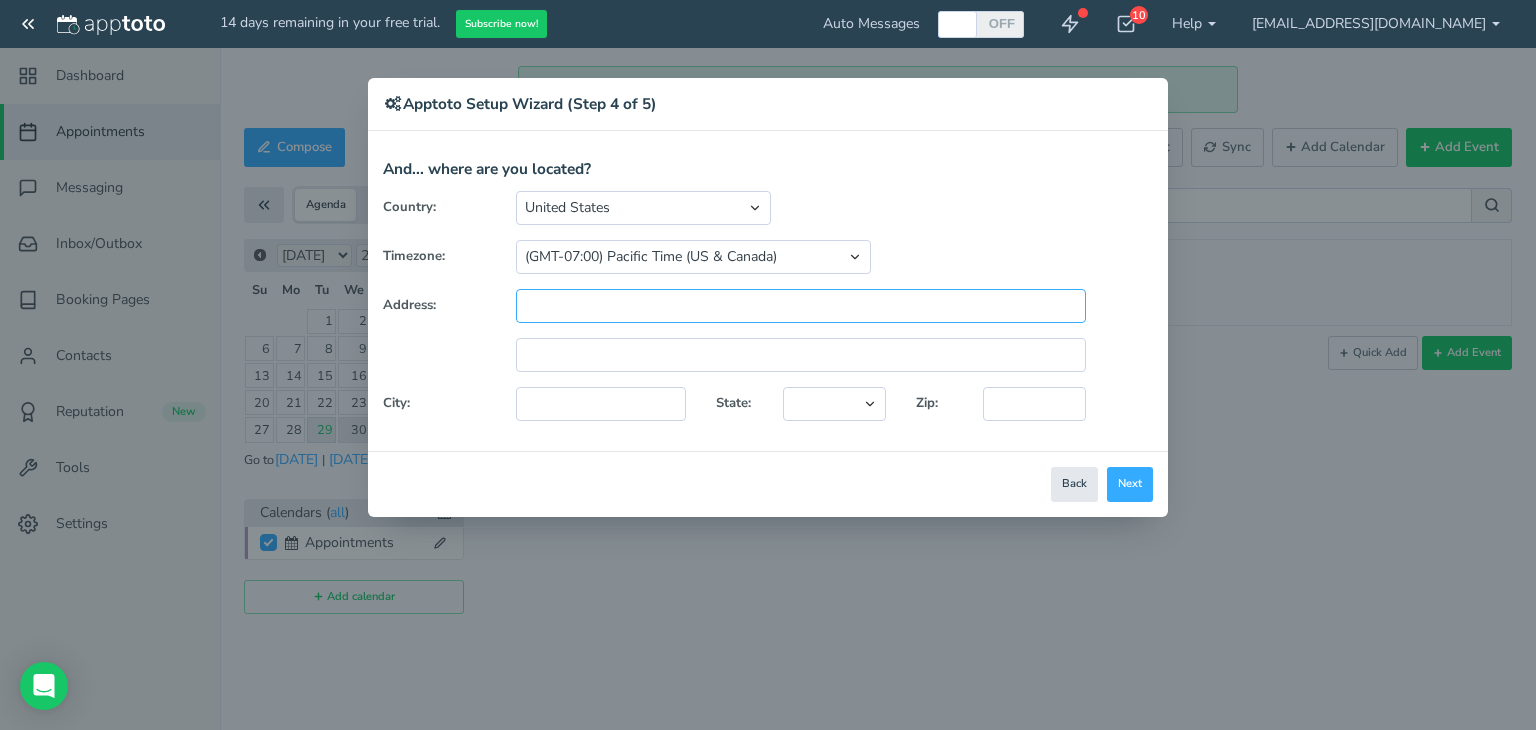 click at bounding box center (801, 306) 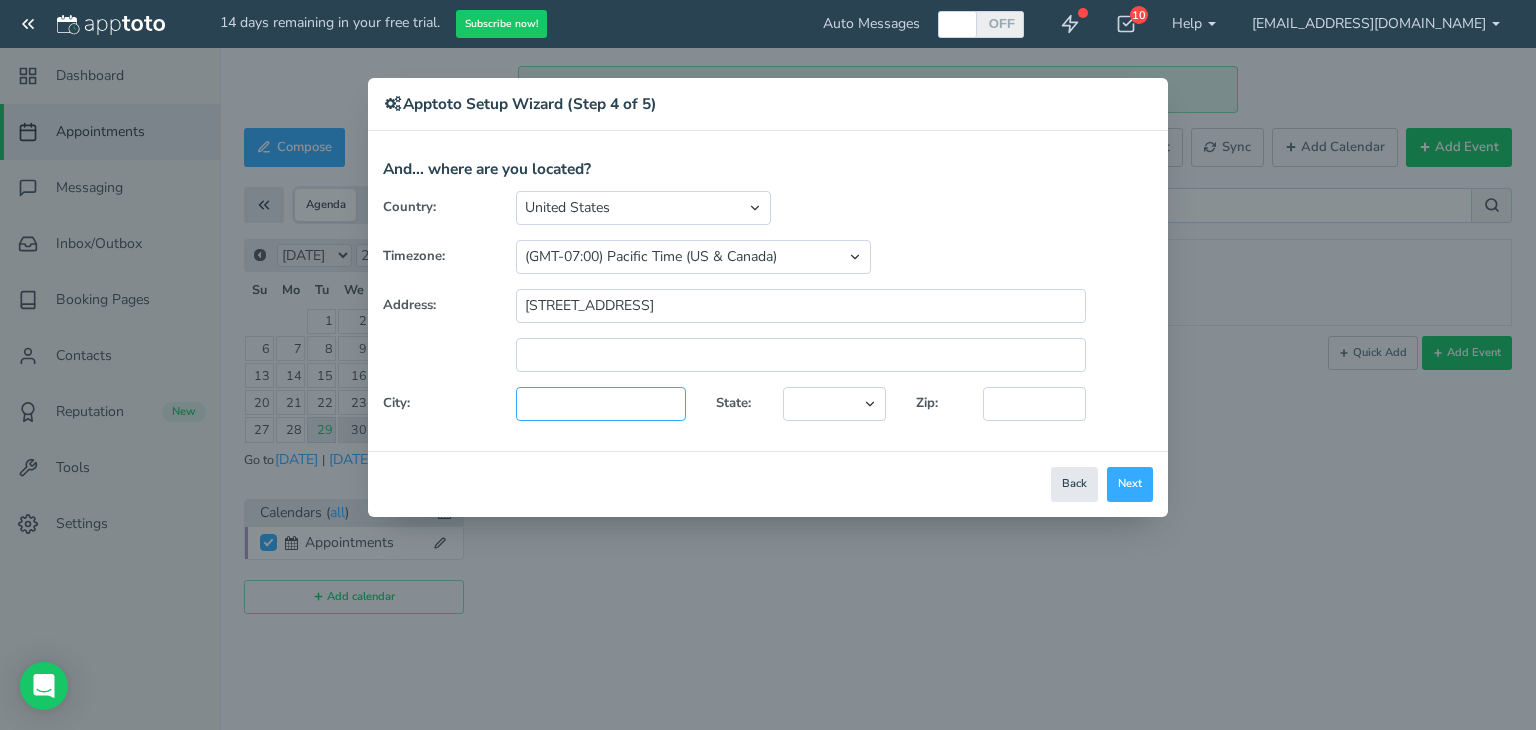 type on "Modesto" 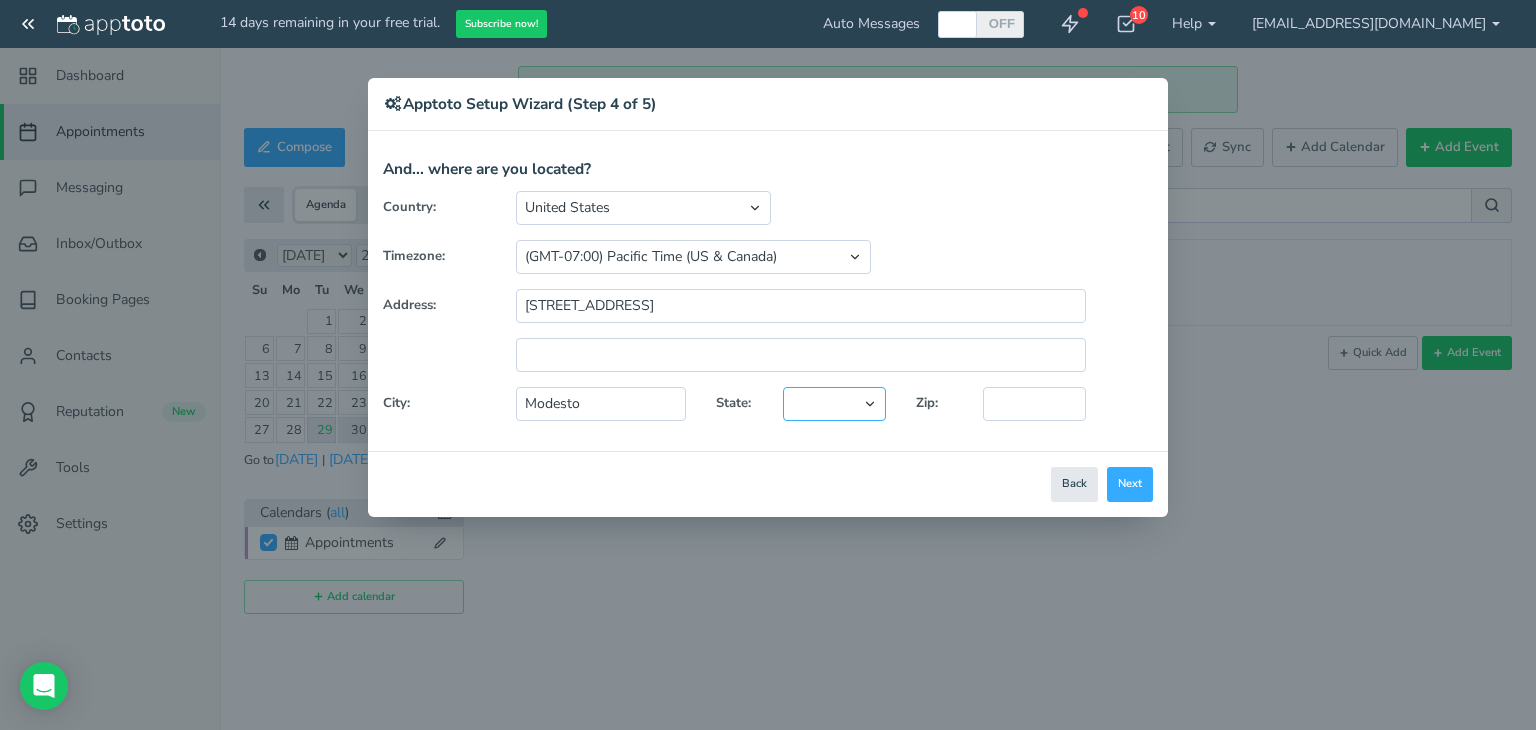 select on "string:CA" 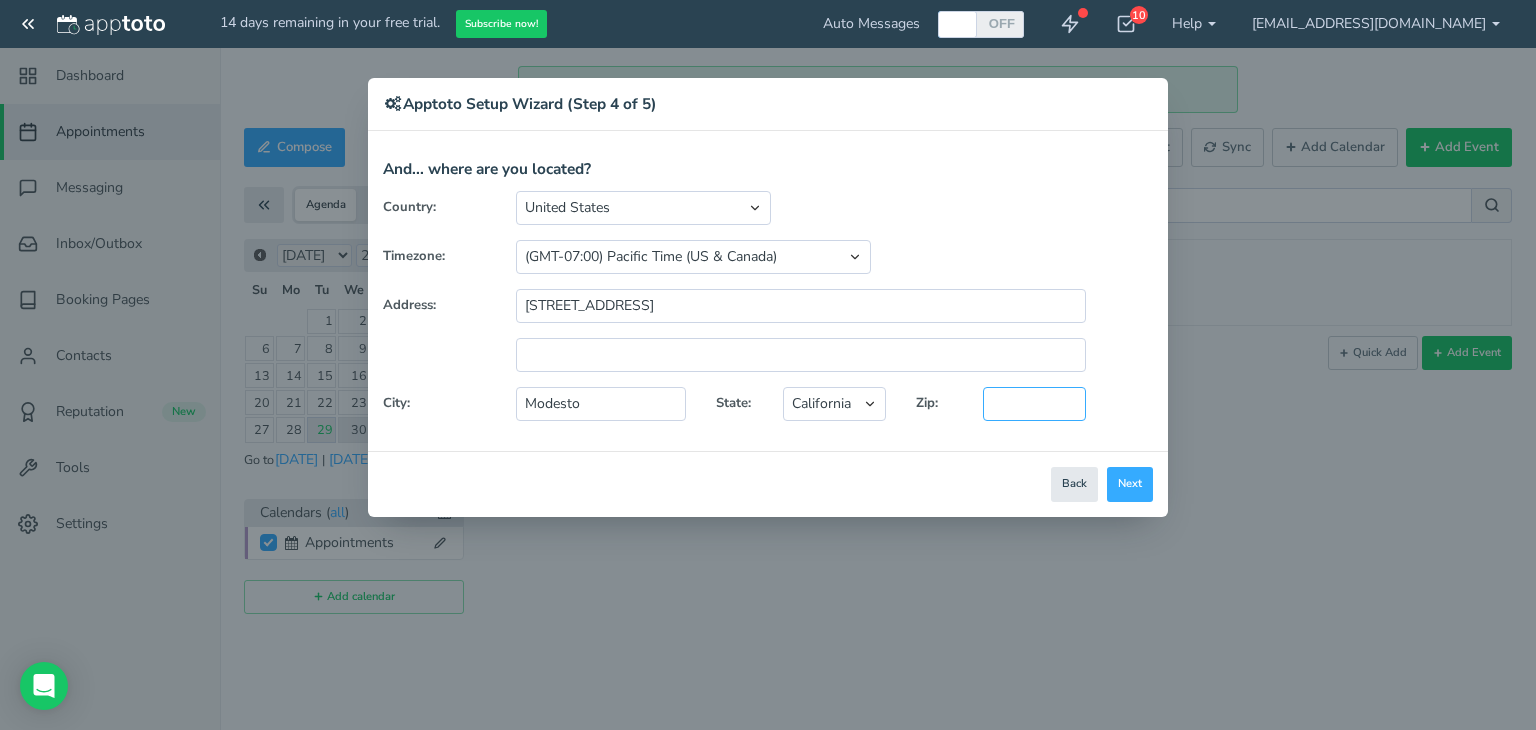 type on "95356" 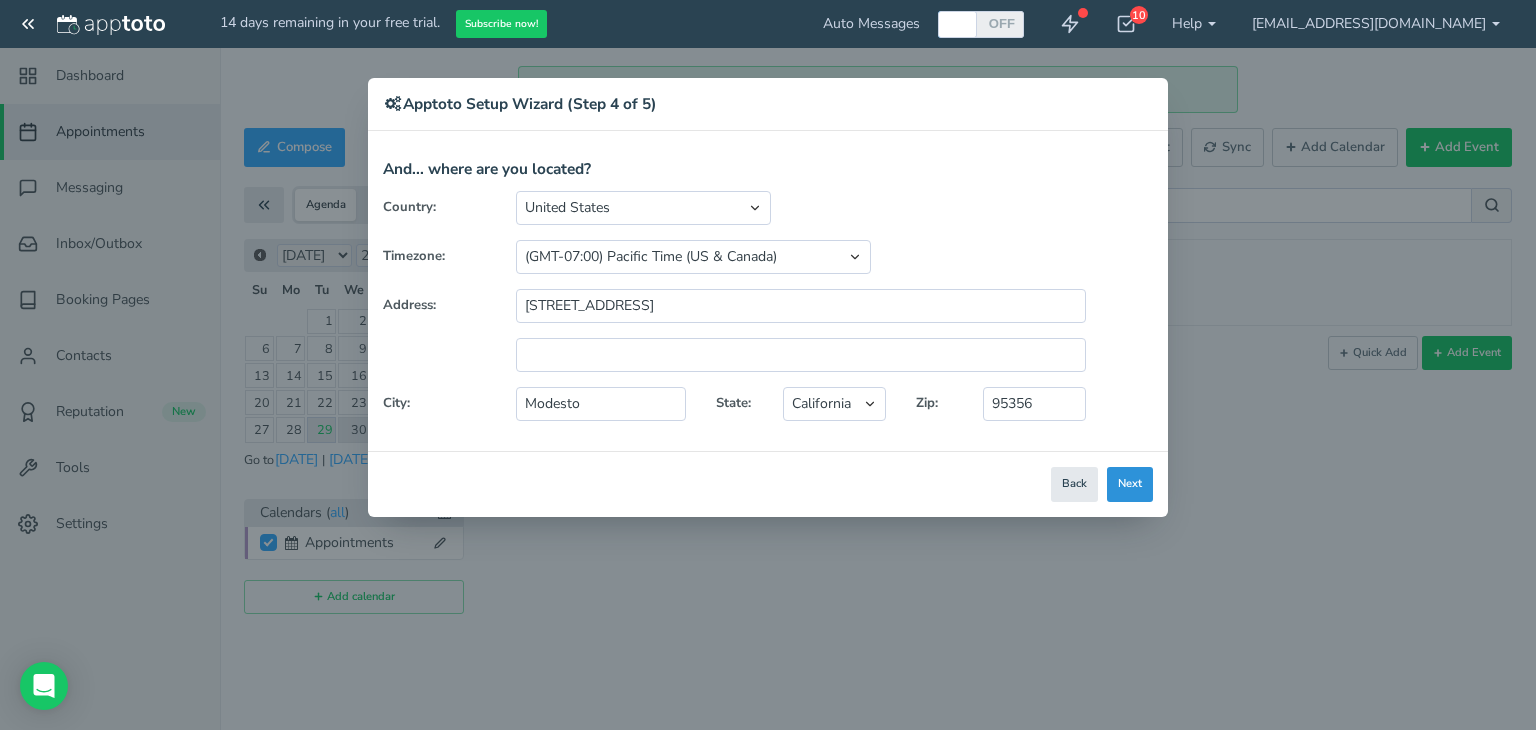 click on "Next" at bounding box center (1130, 484) 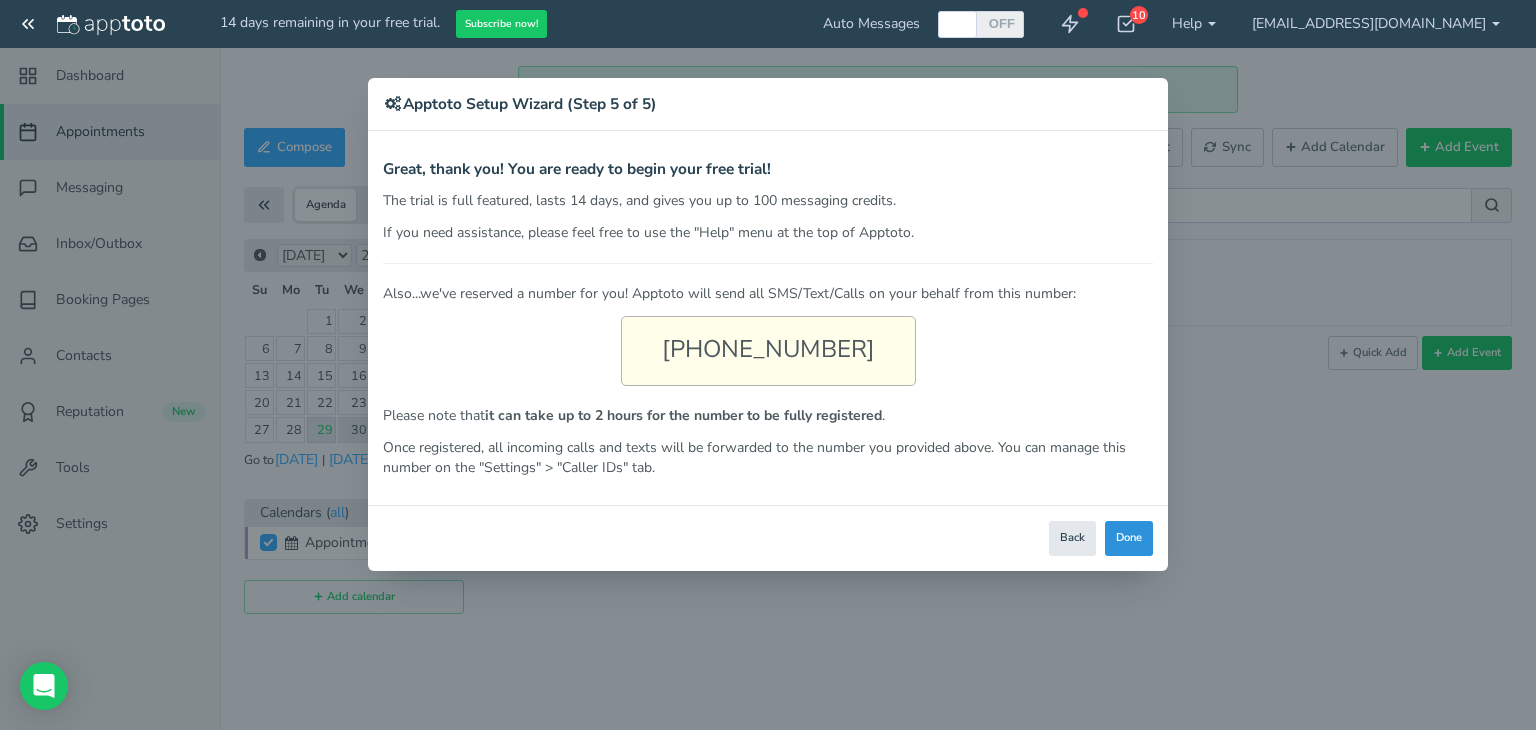 click on "Done" at bounding box center (1129, 538) 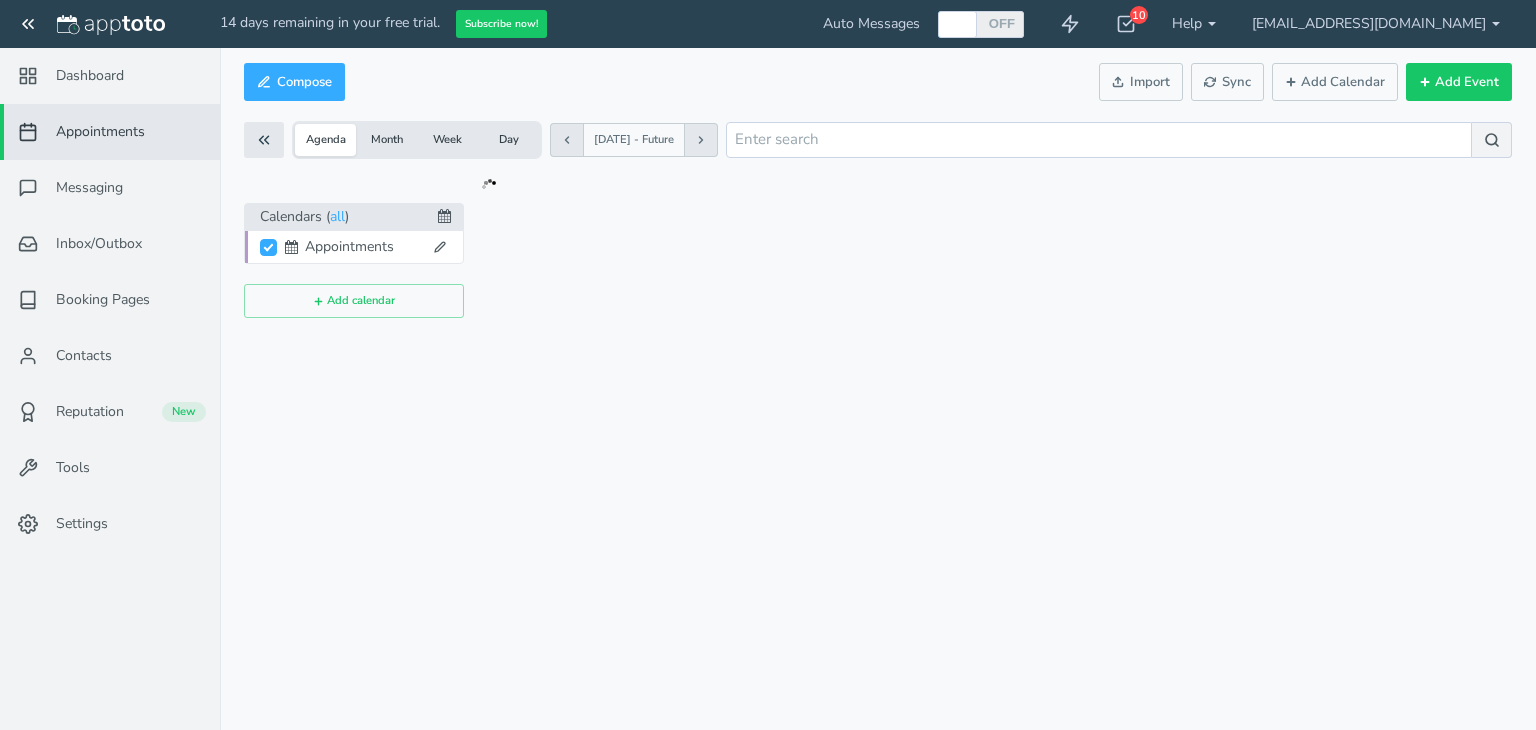 scroll, scrollTop: 0, scrollLeft: 0, axis: both 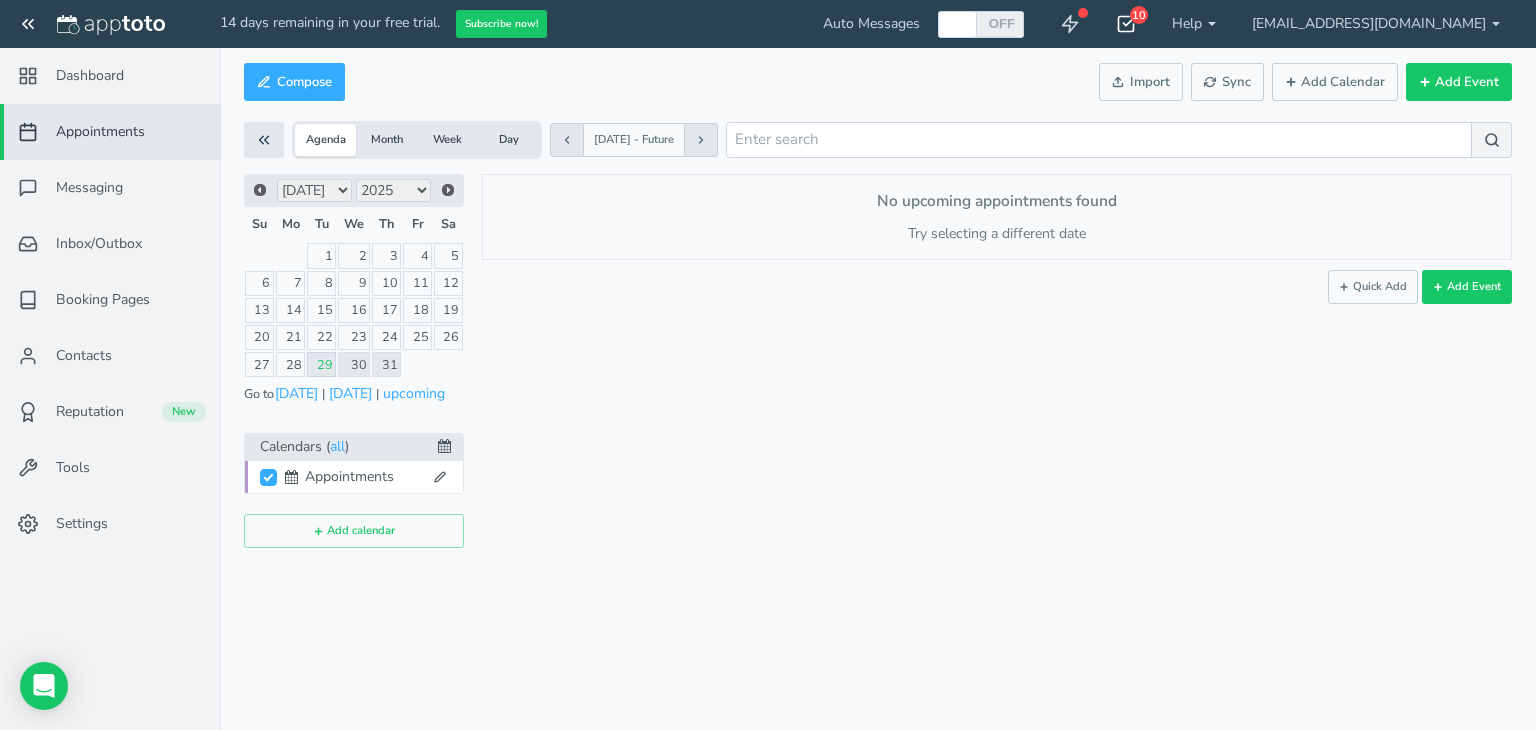 click on "10" at bounding box center [1139, 15] 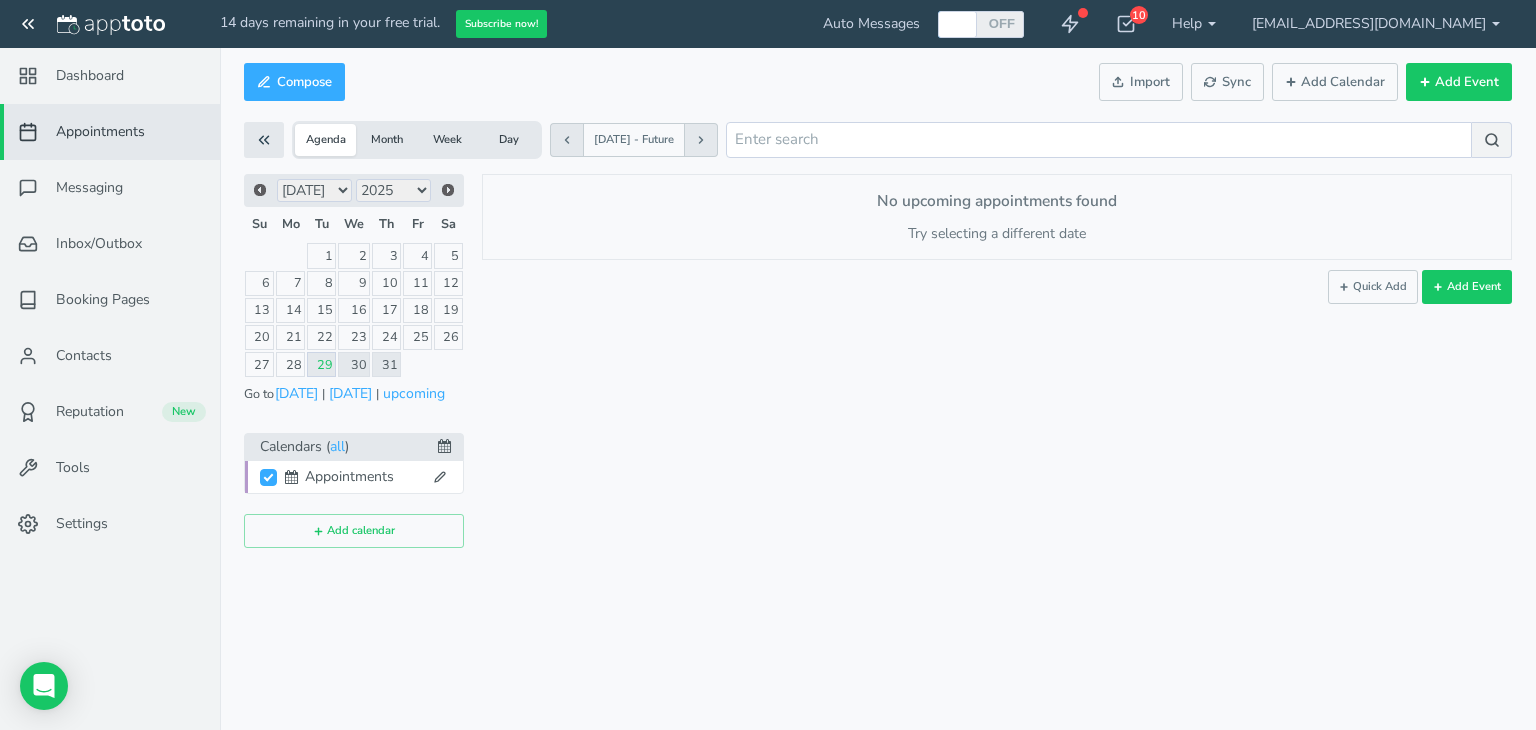 click on "×
New event
Tuesday, July 29th · 9:44am - 9:44am
Public reschedule link
Event details
Custom data
Signup page
Type" at bounding box center [988, 361] 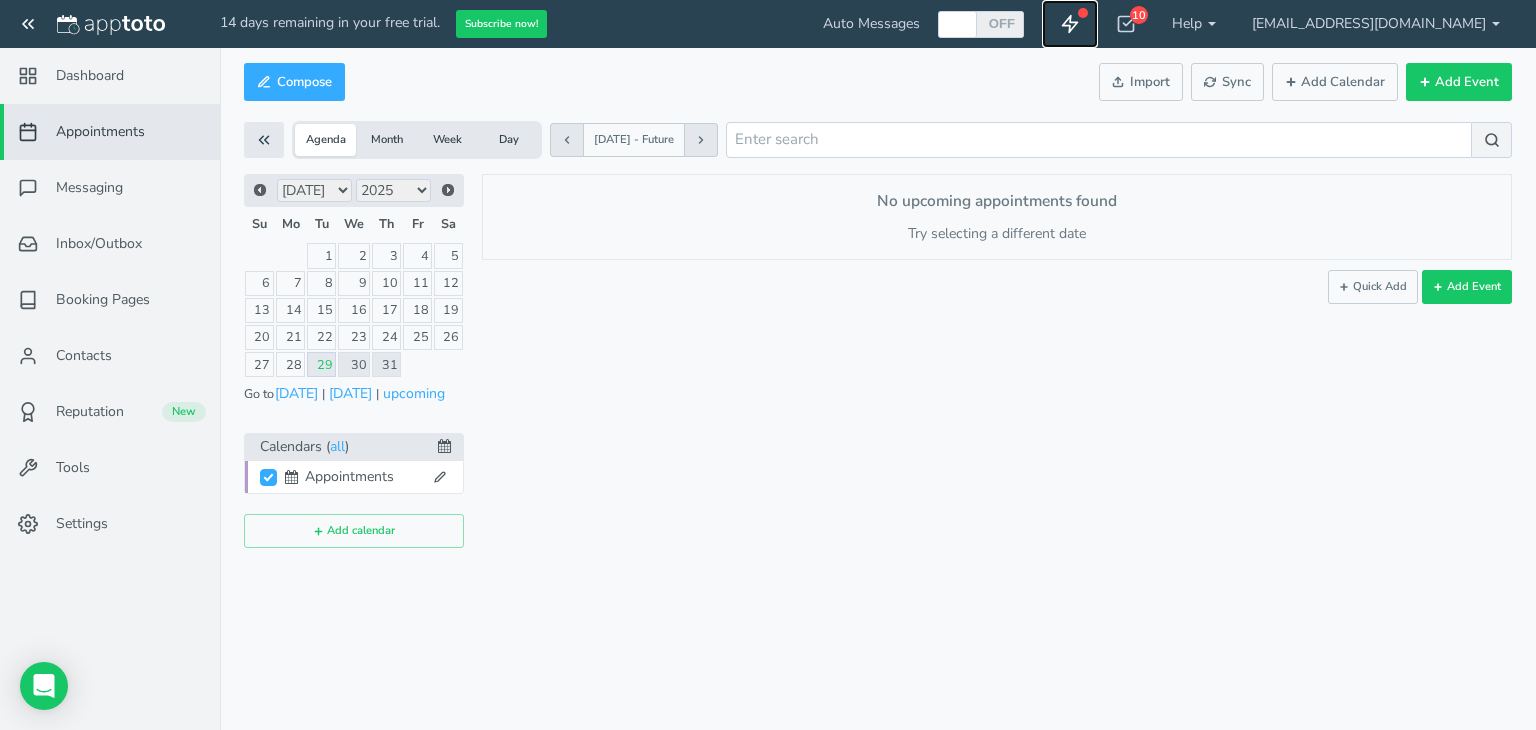 click 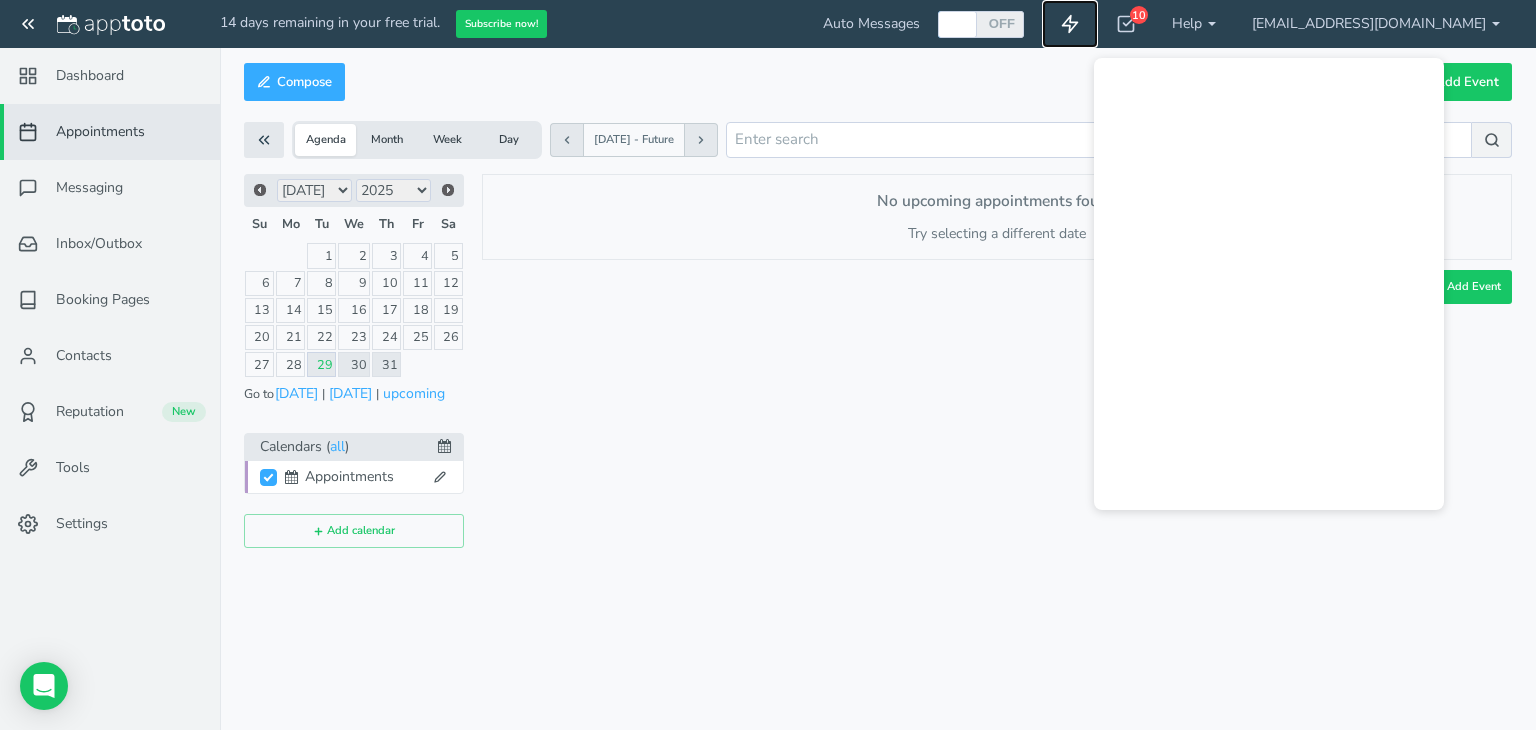 click 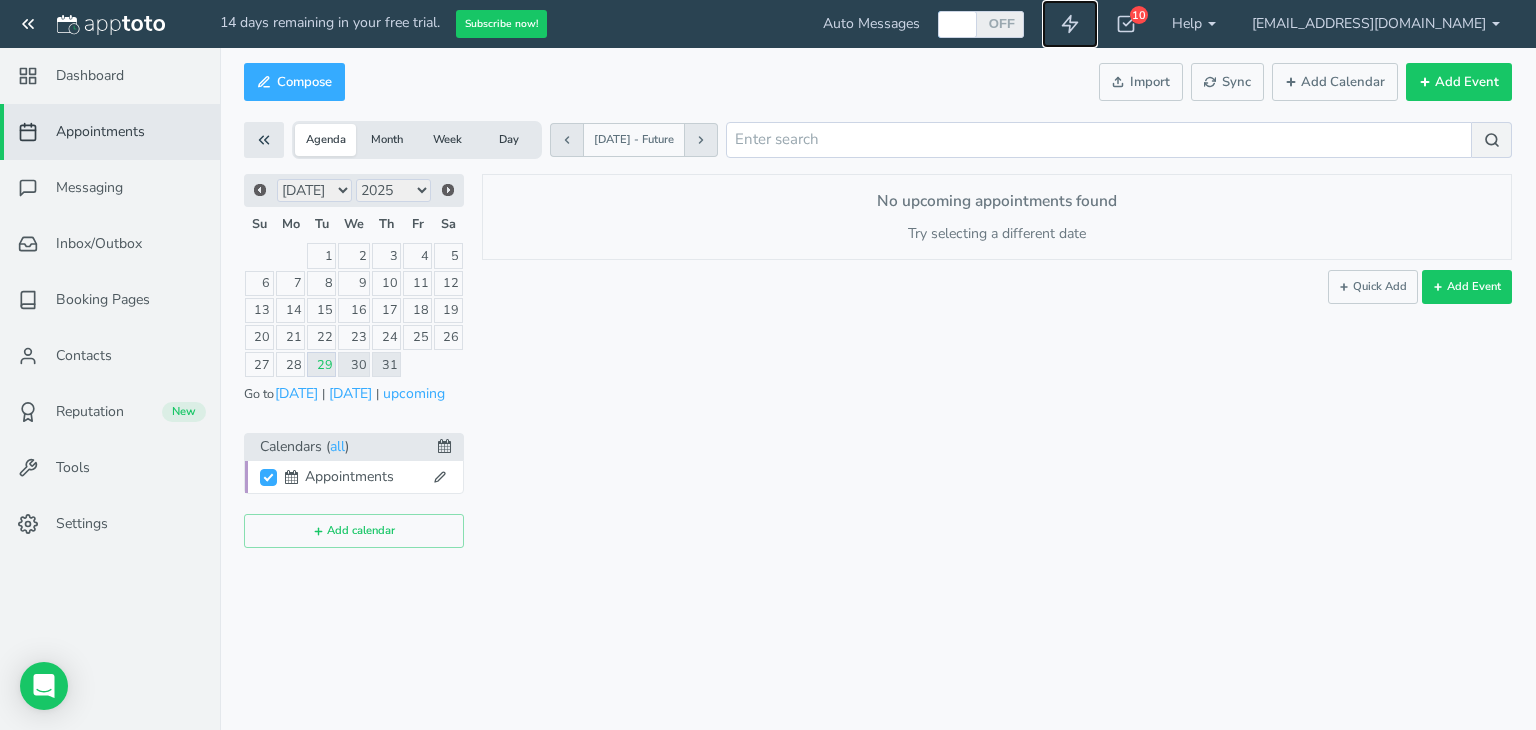 click on "OFF" at bounding box center (1002, 23) 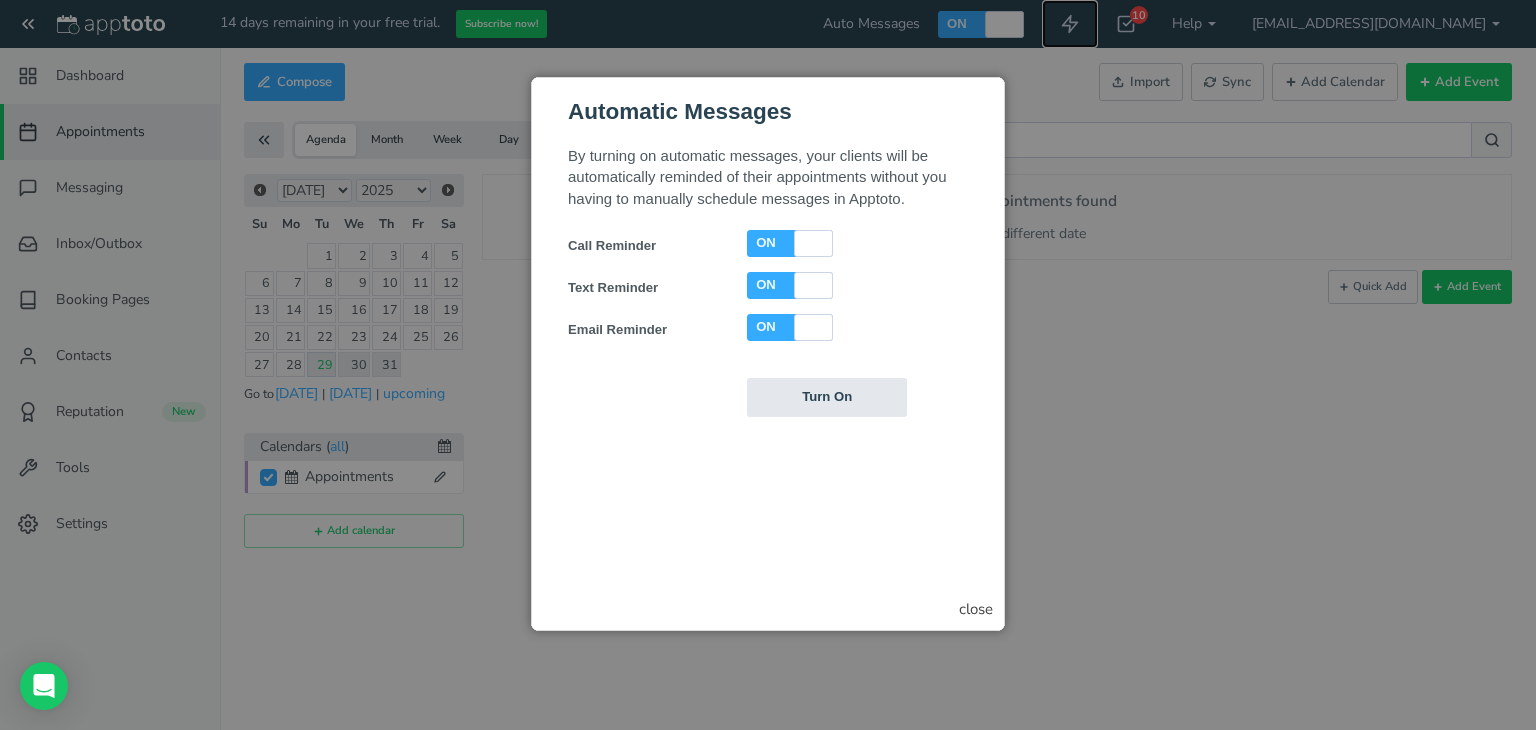 scroll, scrollTop: 0, scrollLeft: 0, axis: both 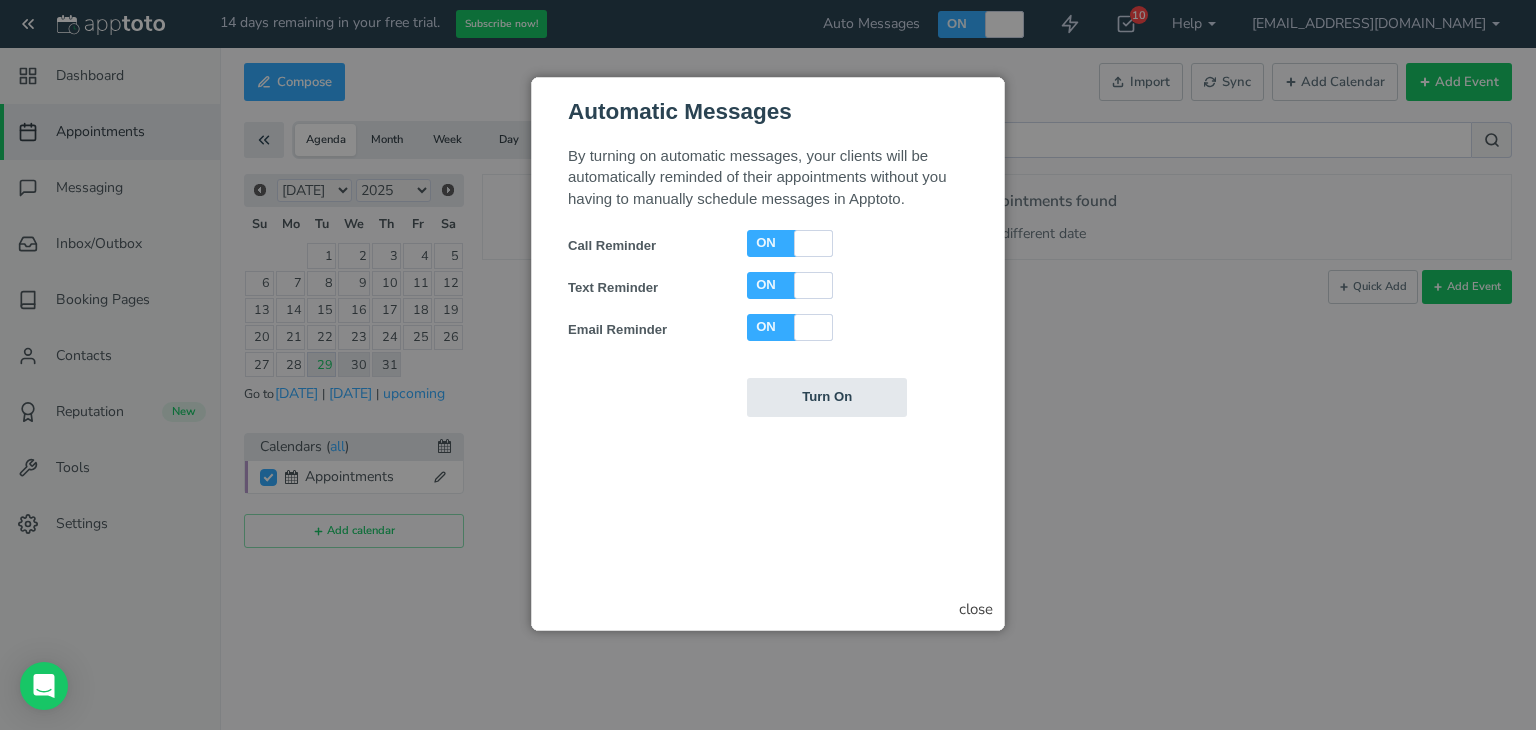click at bounding box center [768, 365] 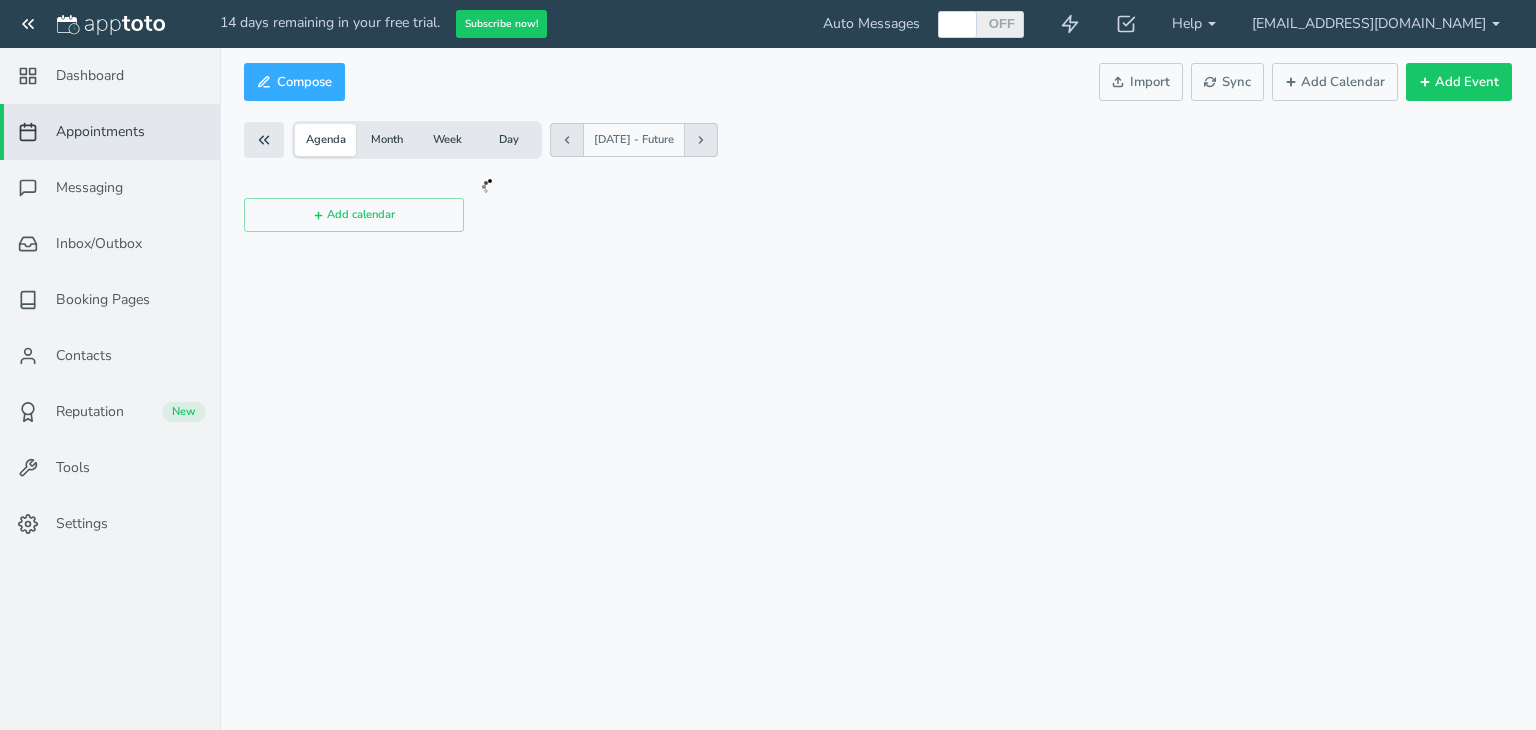 scroll, scrollTop: 0, scrollLeft: 0, axis: both 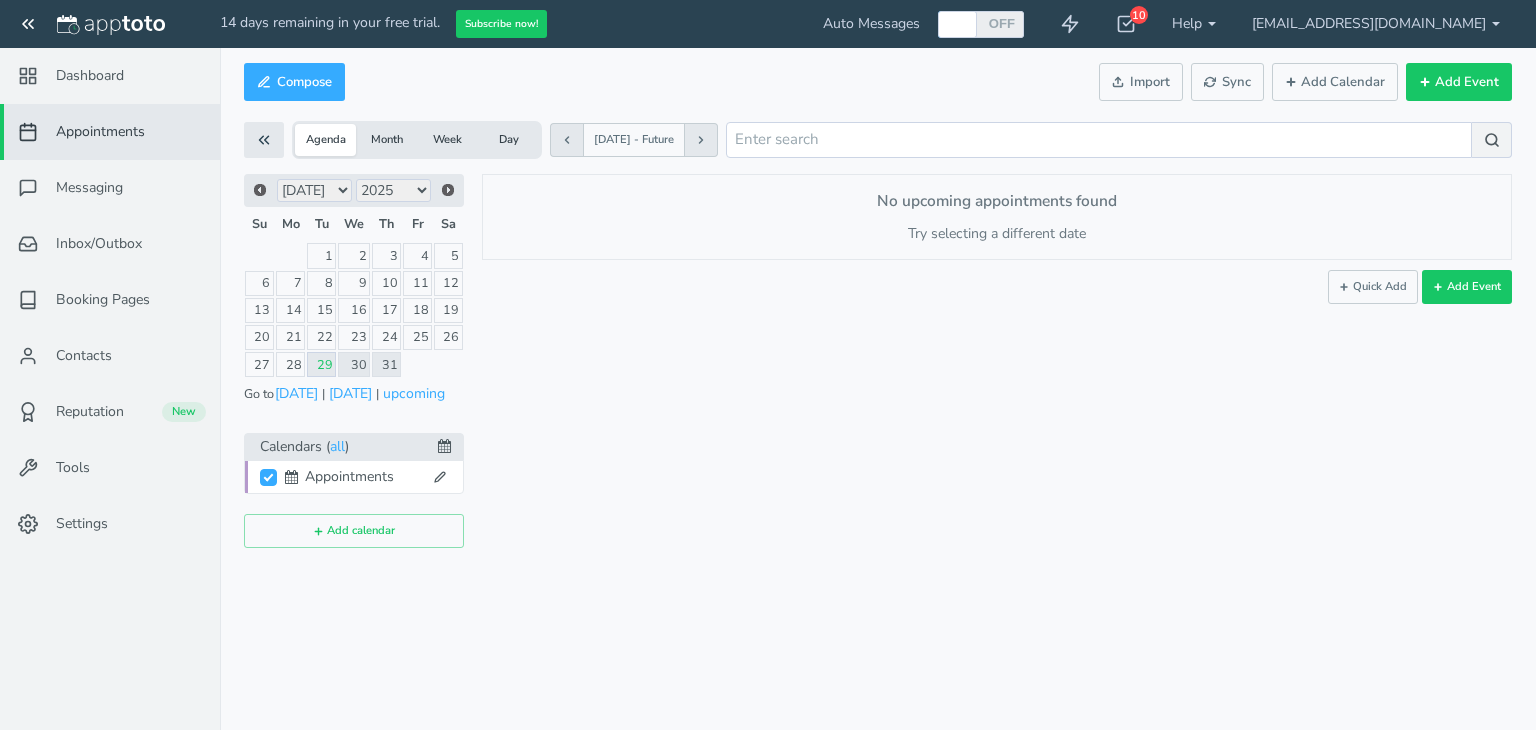 click on "OFF" at bounding box center [1002, 23] 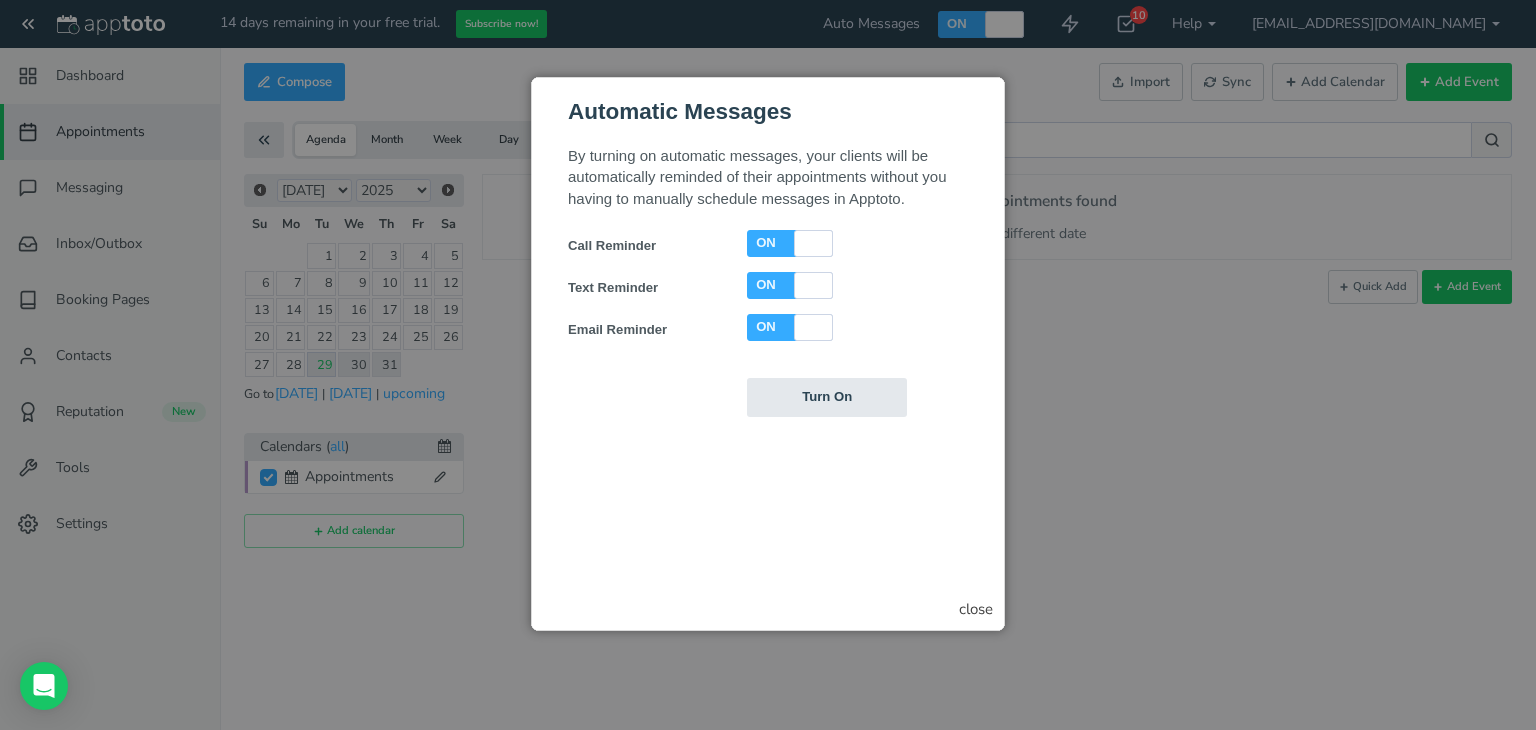 scroll, scrollTop: 0, scrollLeft: 0, axis: both 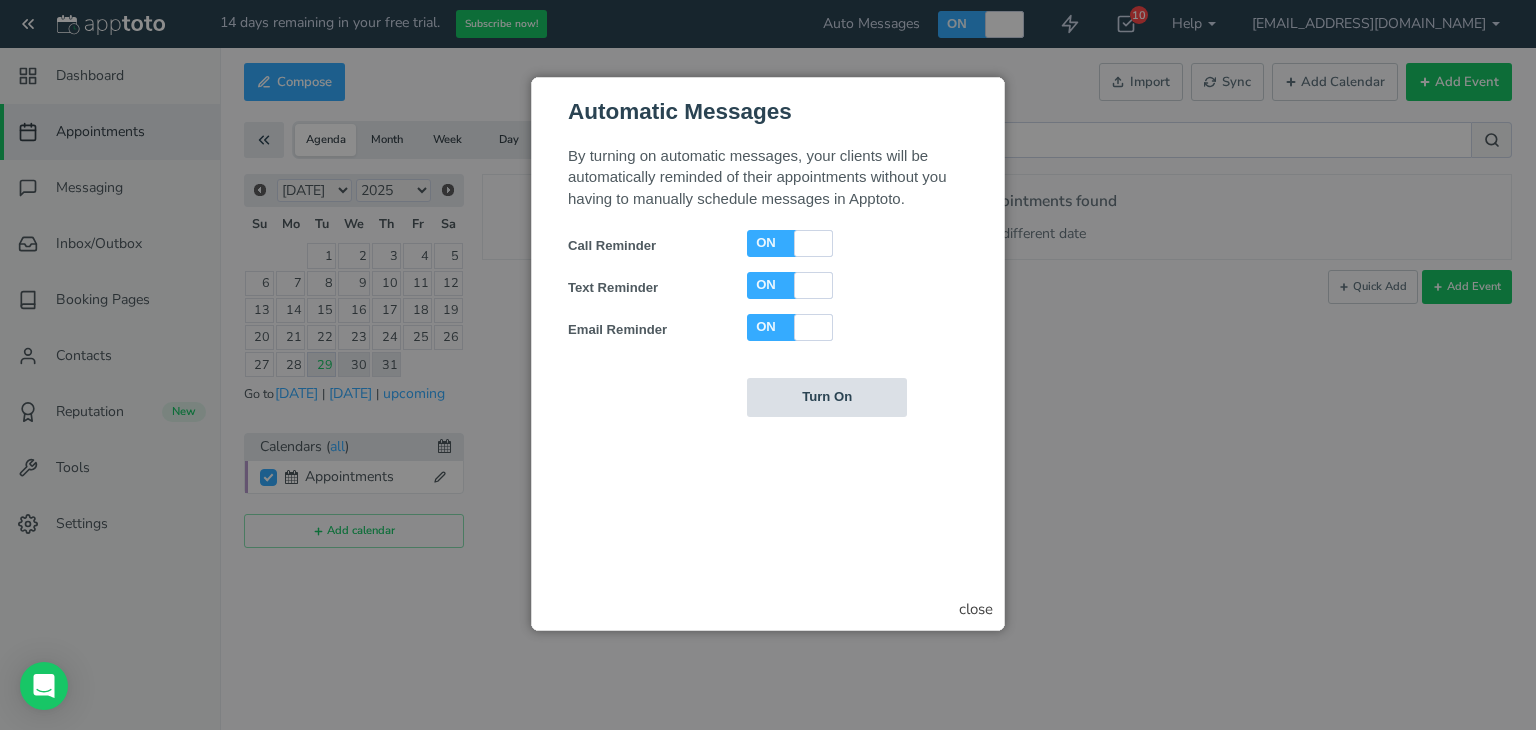 click on "Turn On" at bounding box center [827, 397] 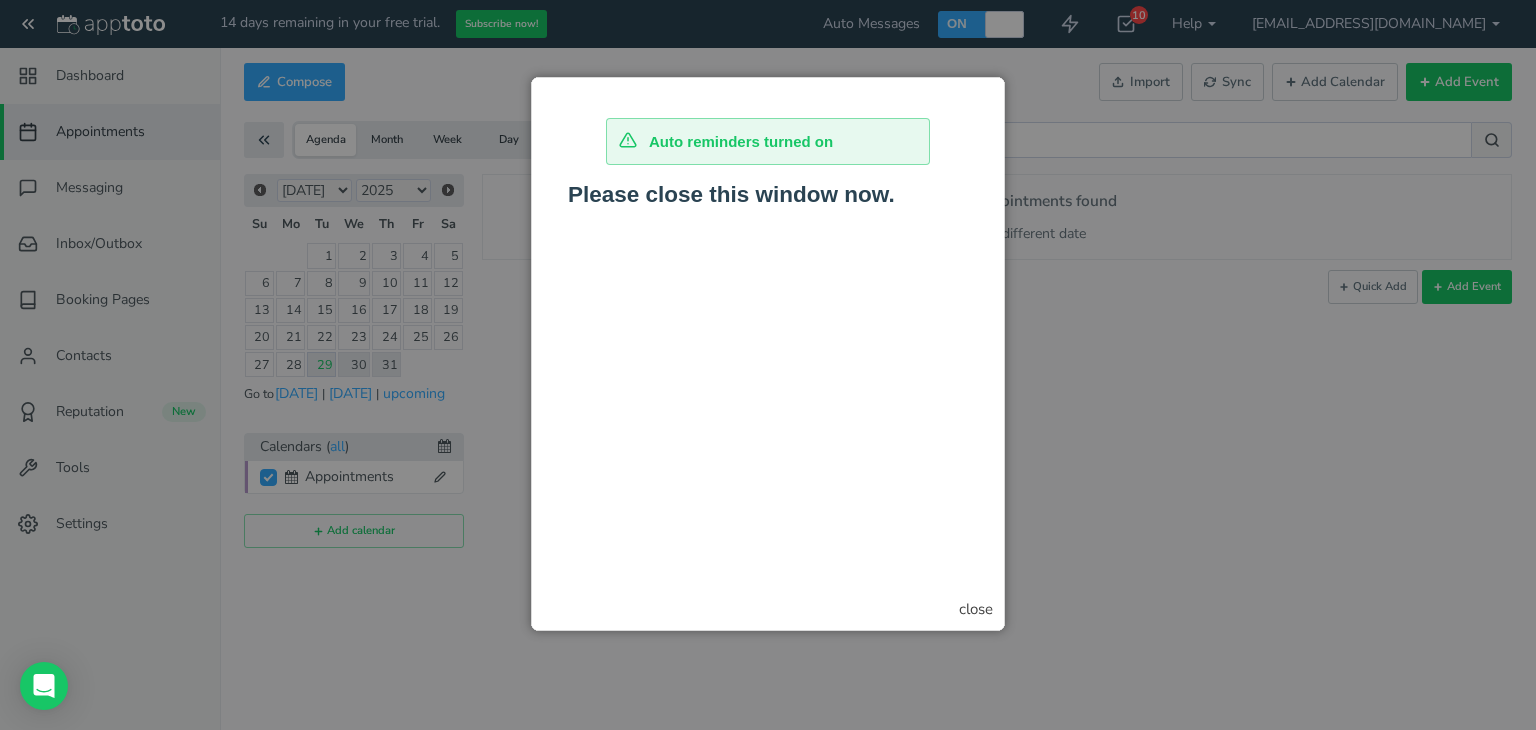 scroll, scrollTop: 0, scrollLeft: 0, axis: both 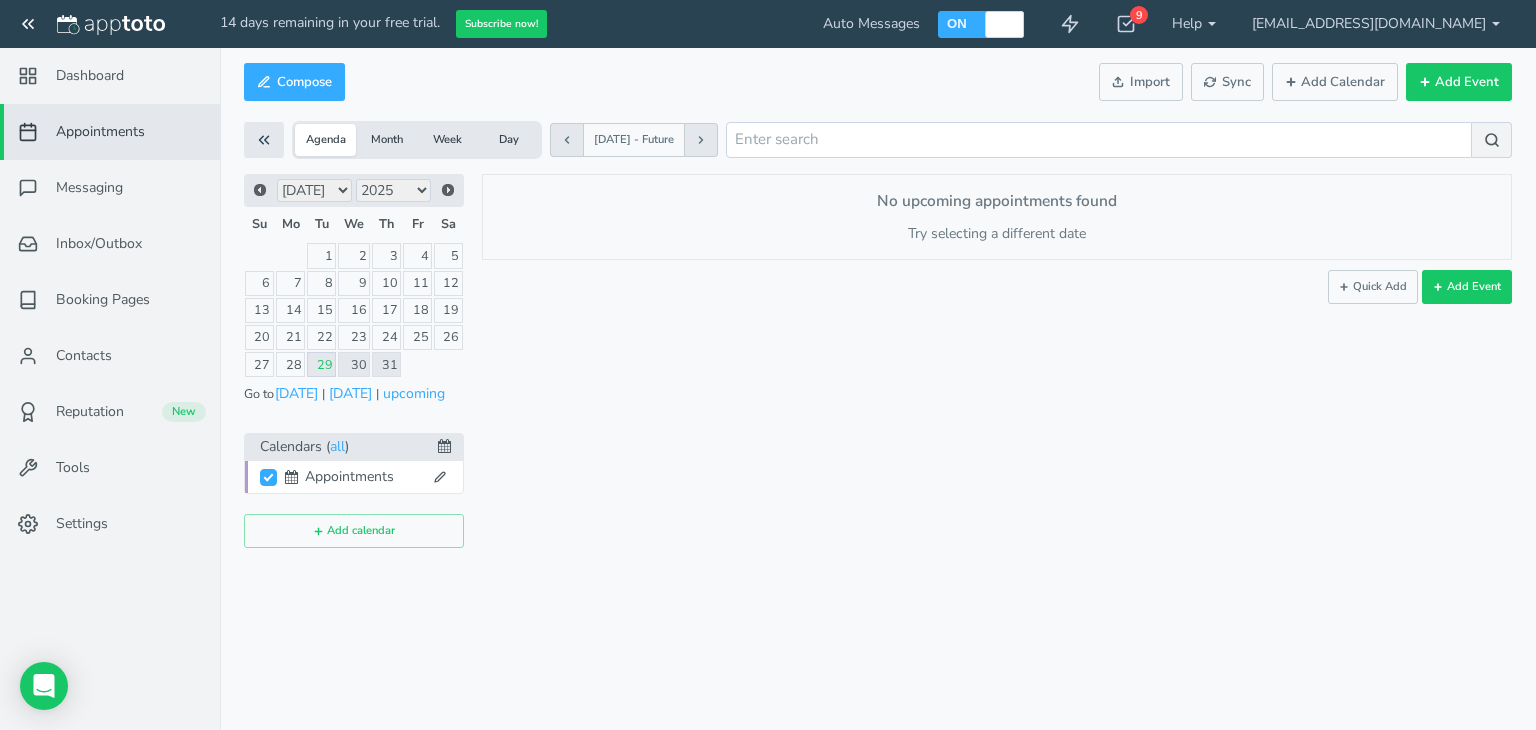 click on "29" at bounding box center (321, 364) 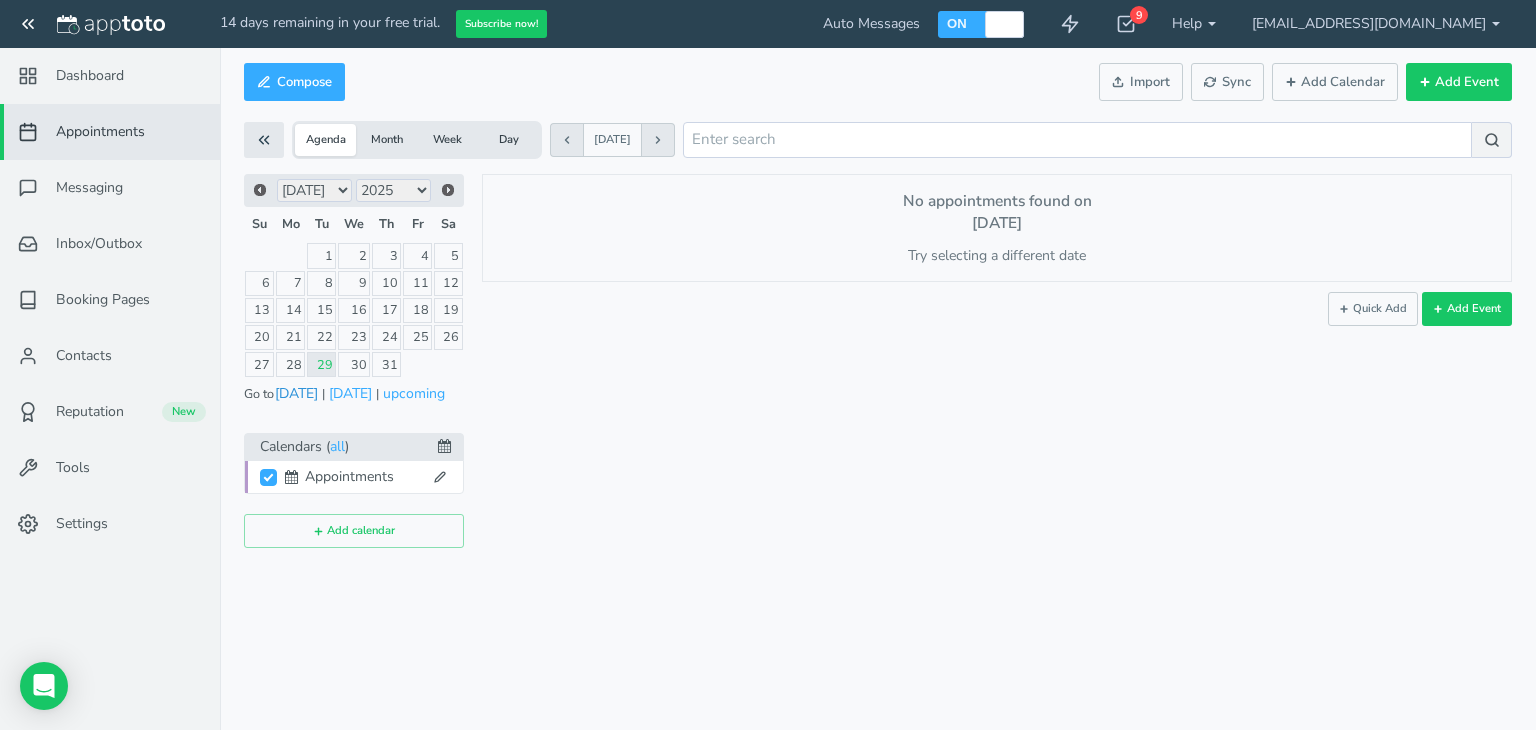 click on "[DATE]" at bounding box center (296, 393) 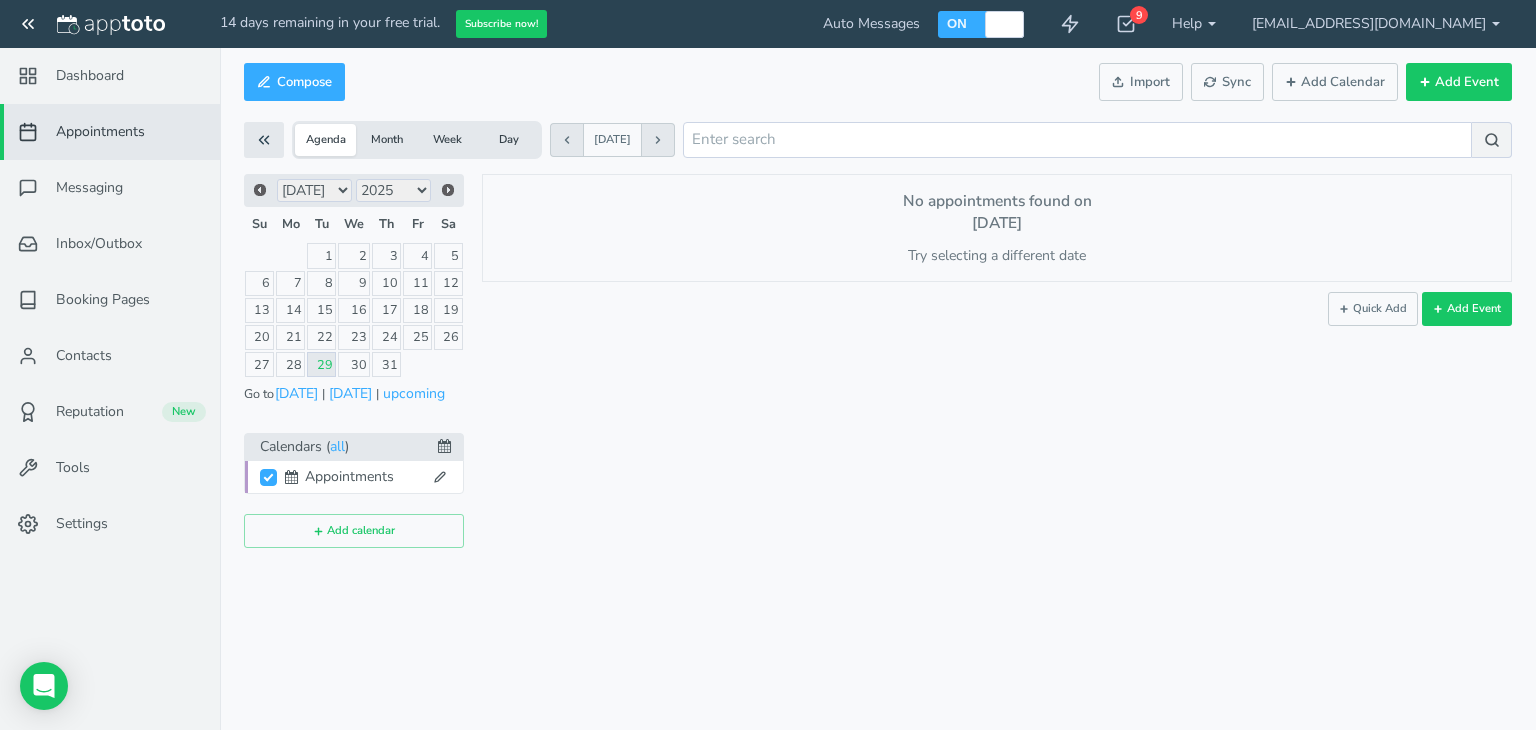 click on "29" at bounding box center (321, 364) 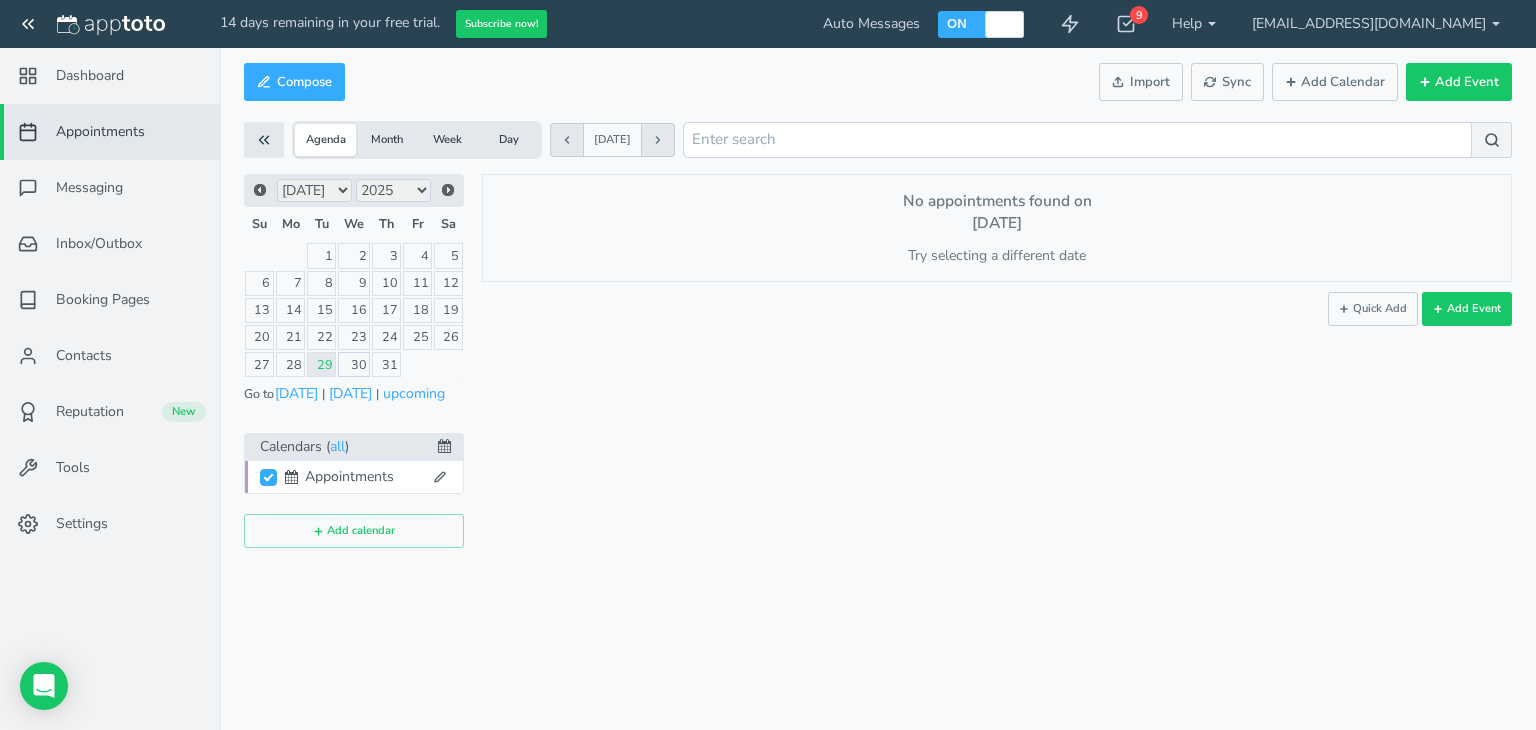 click on "30" at bounding box center (354, 364) 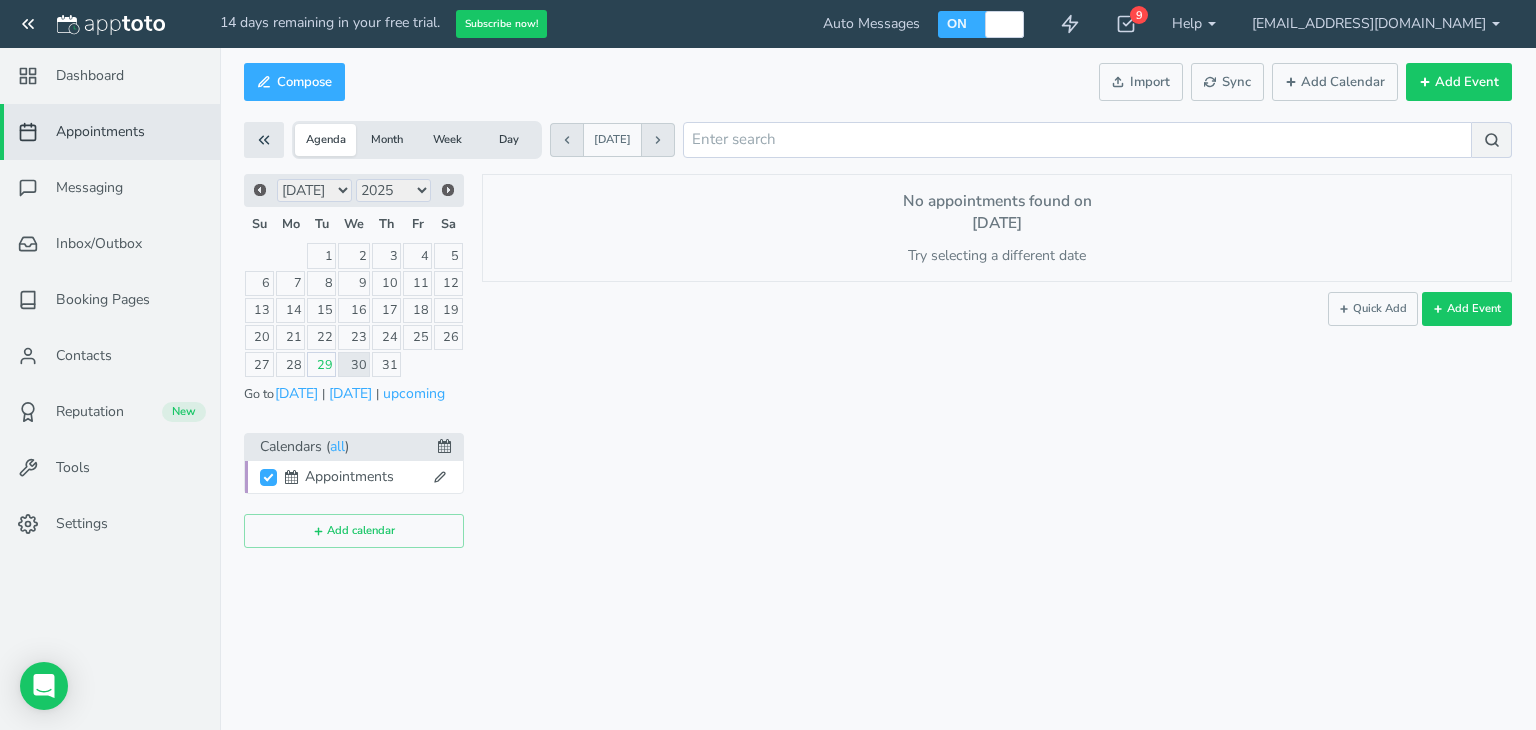 click on "29" at bounding box center [321, 364] 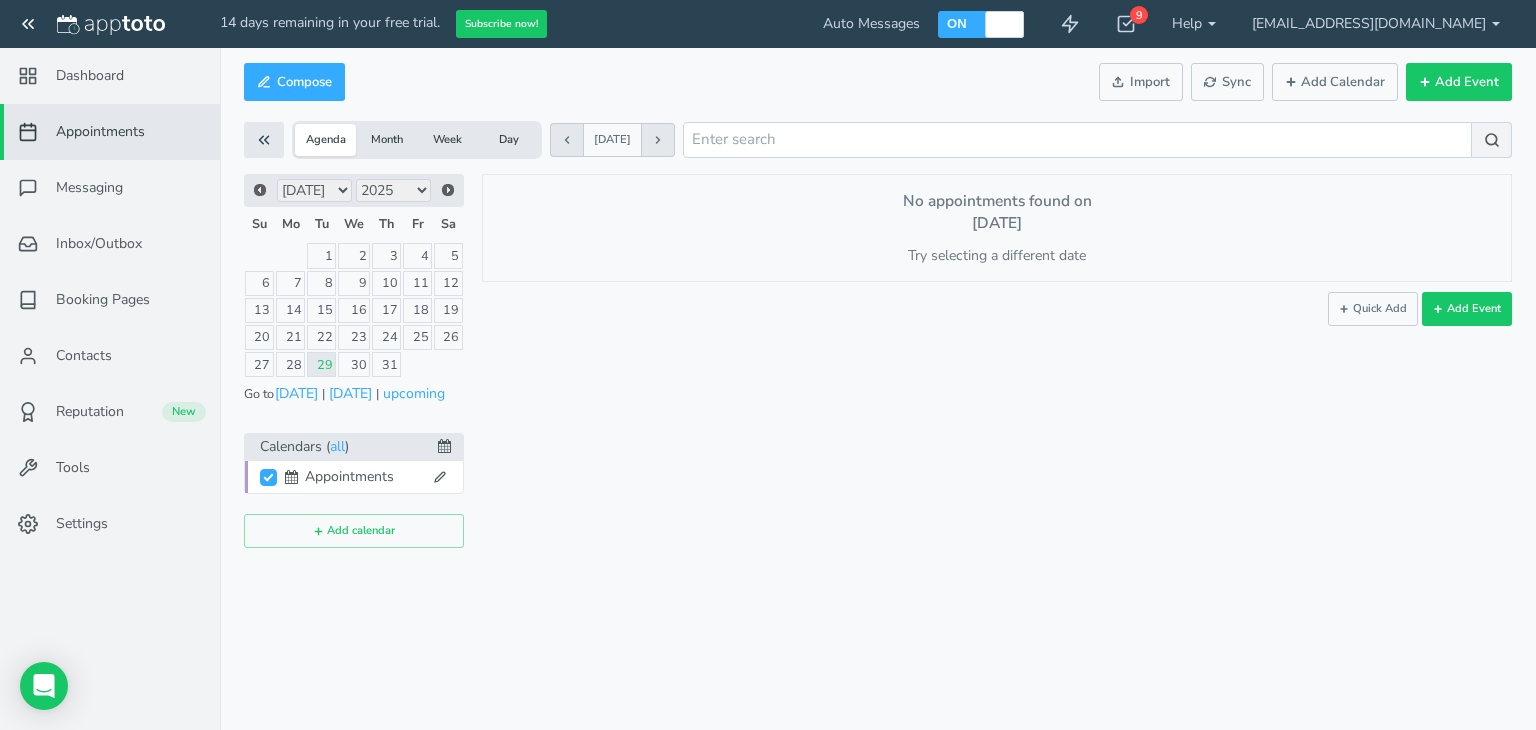 click at bounding box center [291, 477] 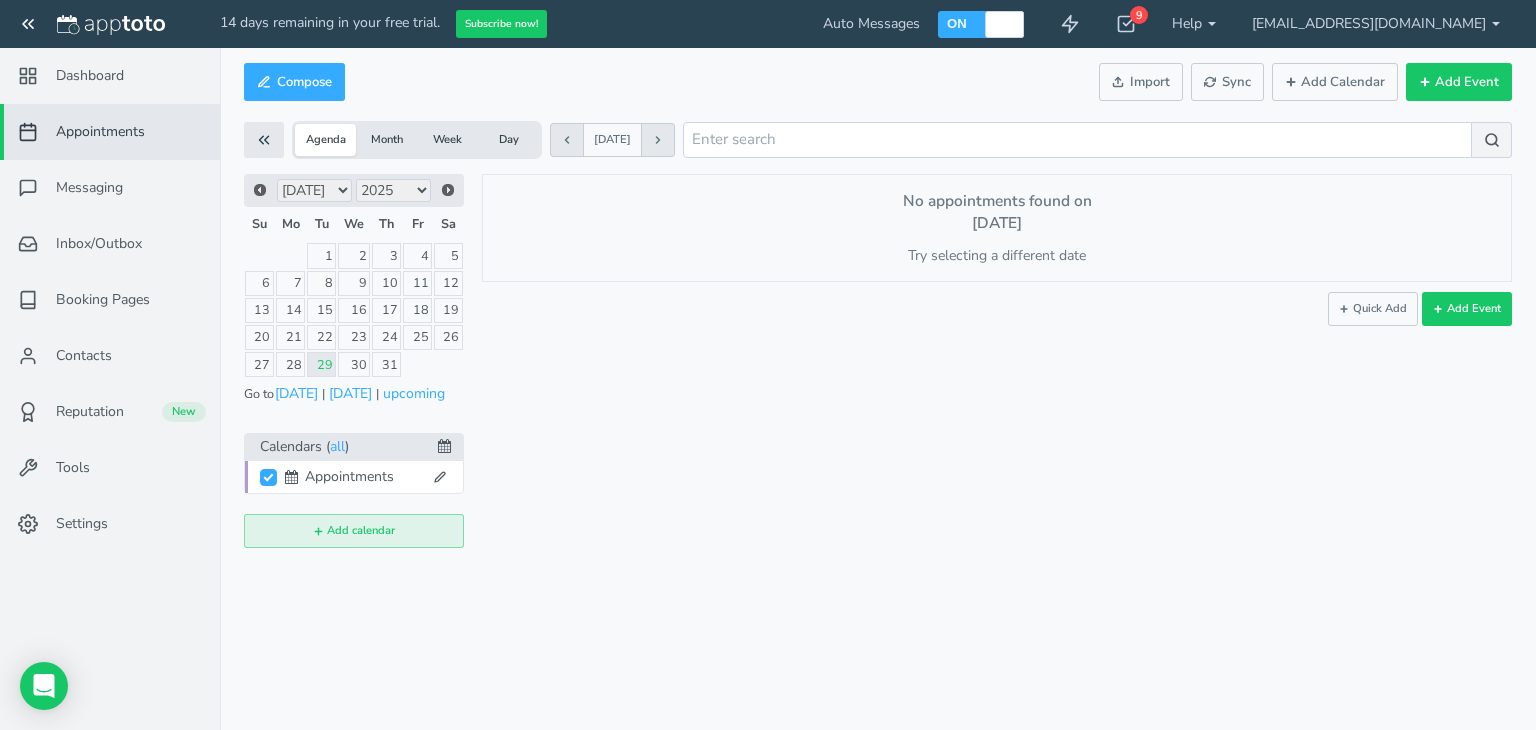 click on "Add calendar" at bounding box center [354, 531] 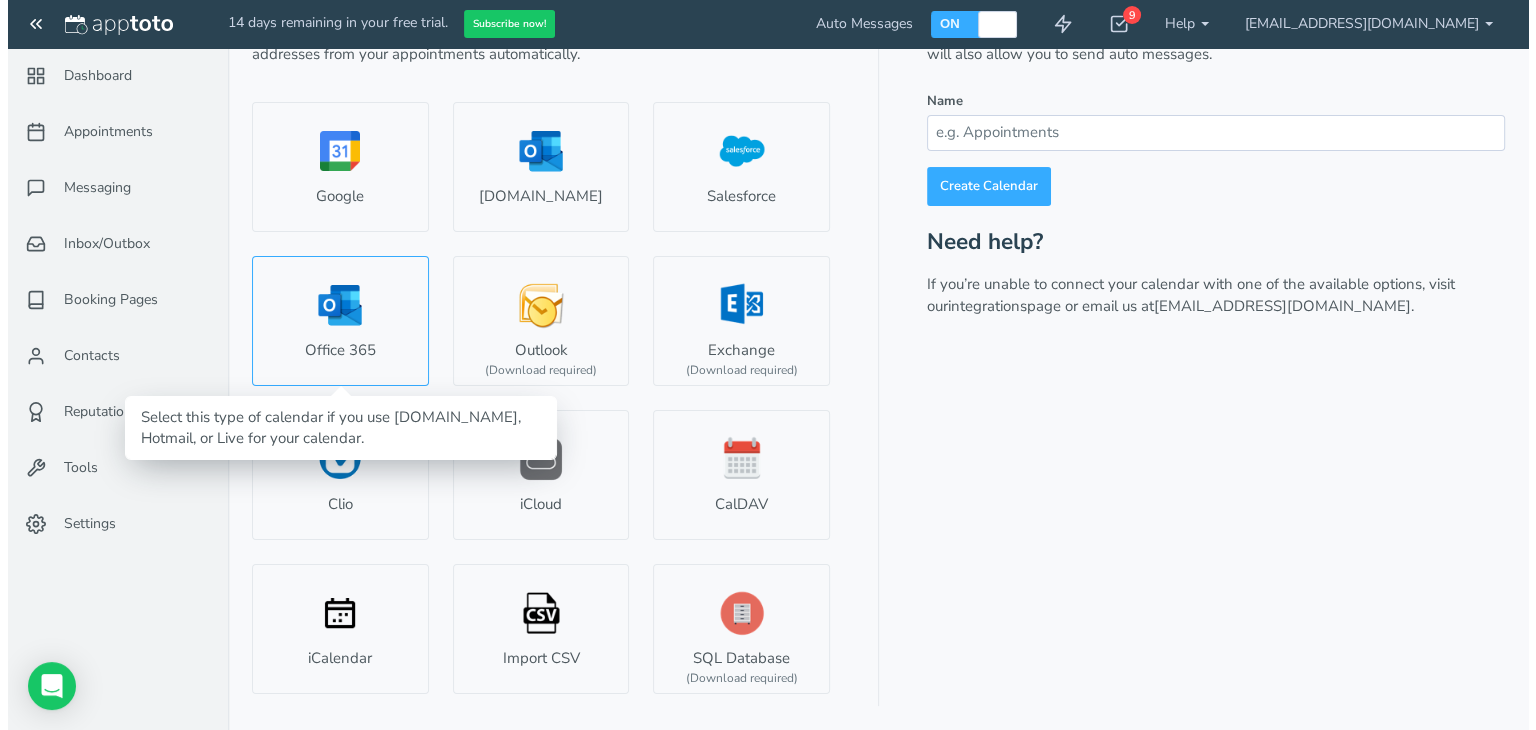 scroll, scrollTop: 0, scrollLeft: 0, axis: both 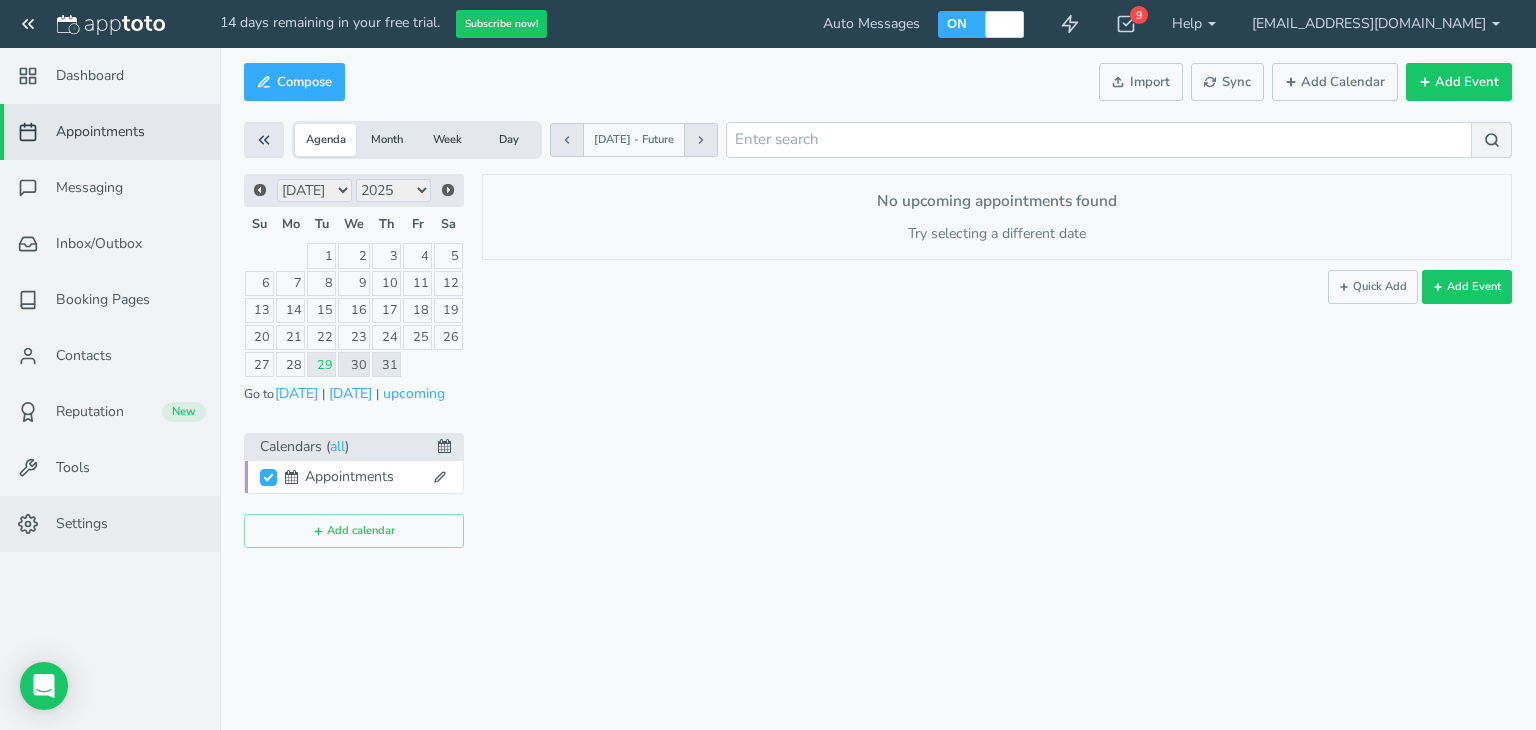 click on "Settings" at bounding box center (110, 524) 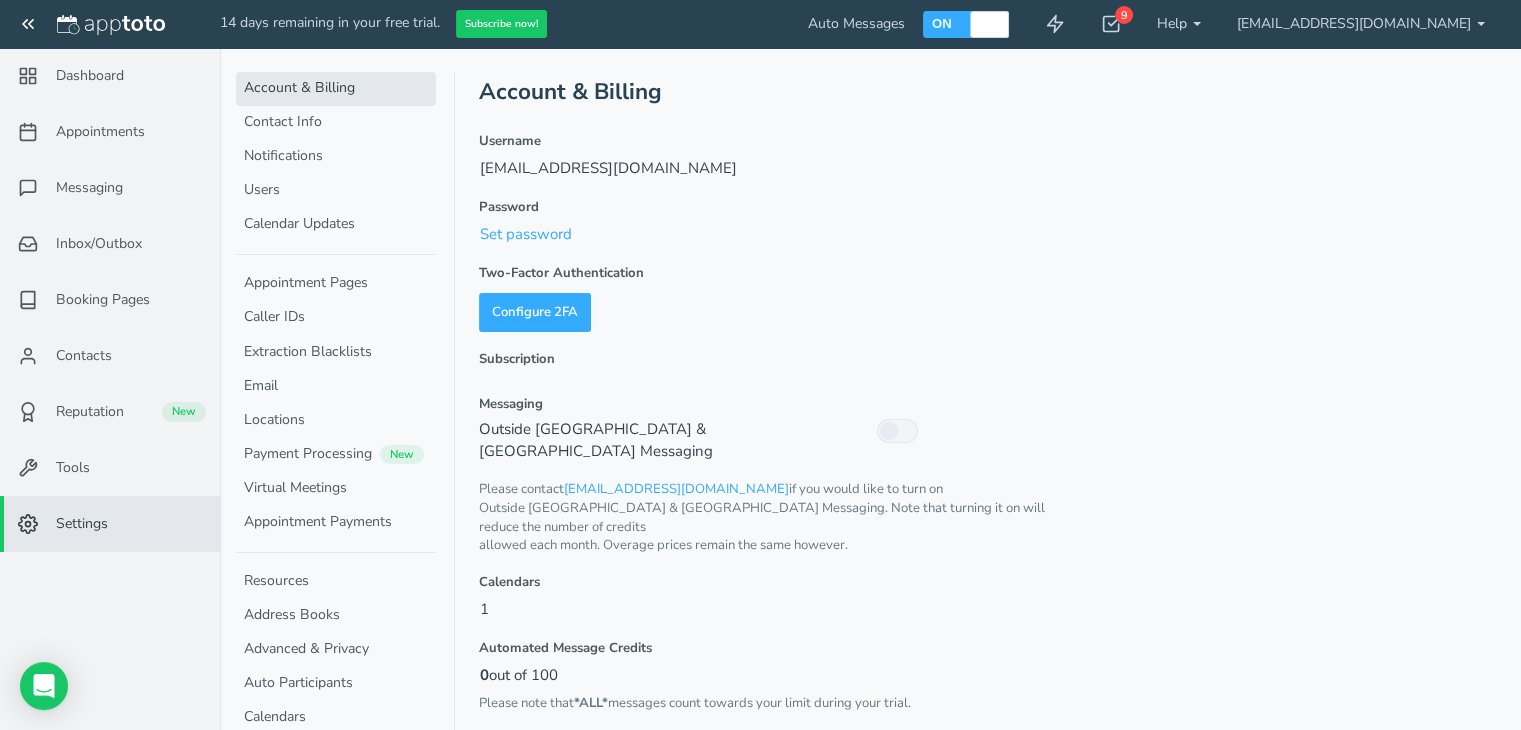click on "Settings" at bounding box center (110, 524) 